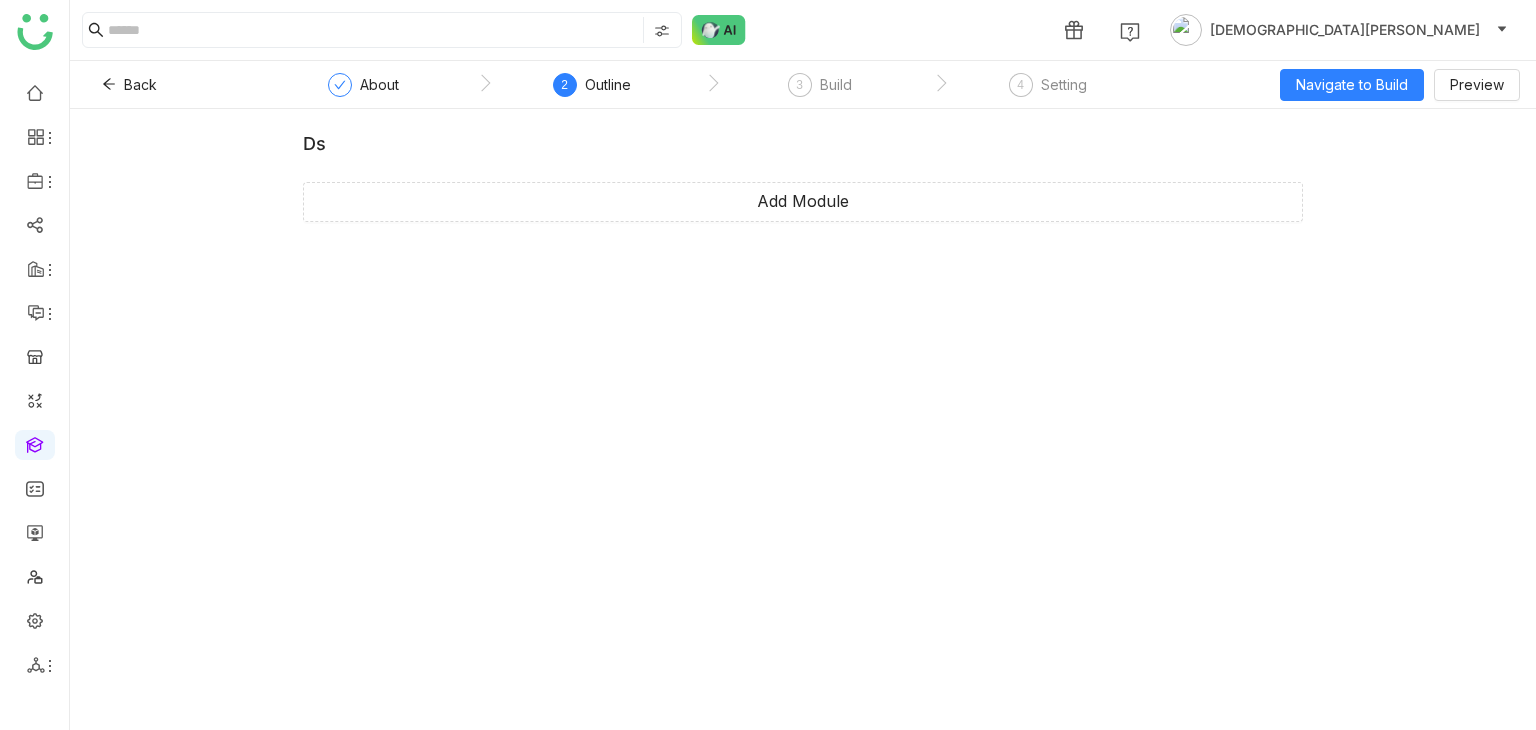 scroll, scrollTop: 0, scrollLeft: 0, axis: both 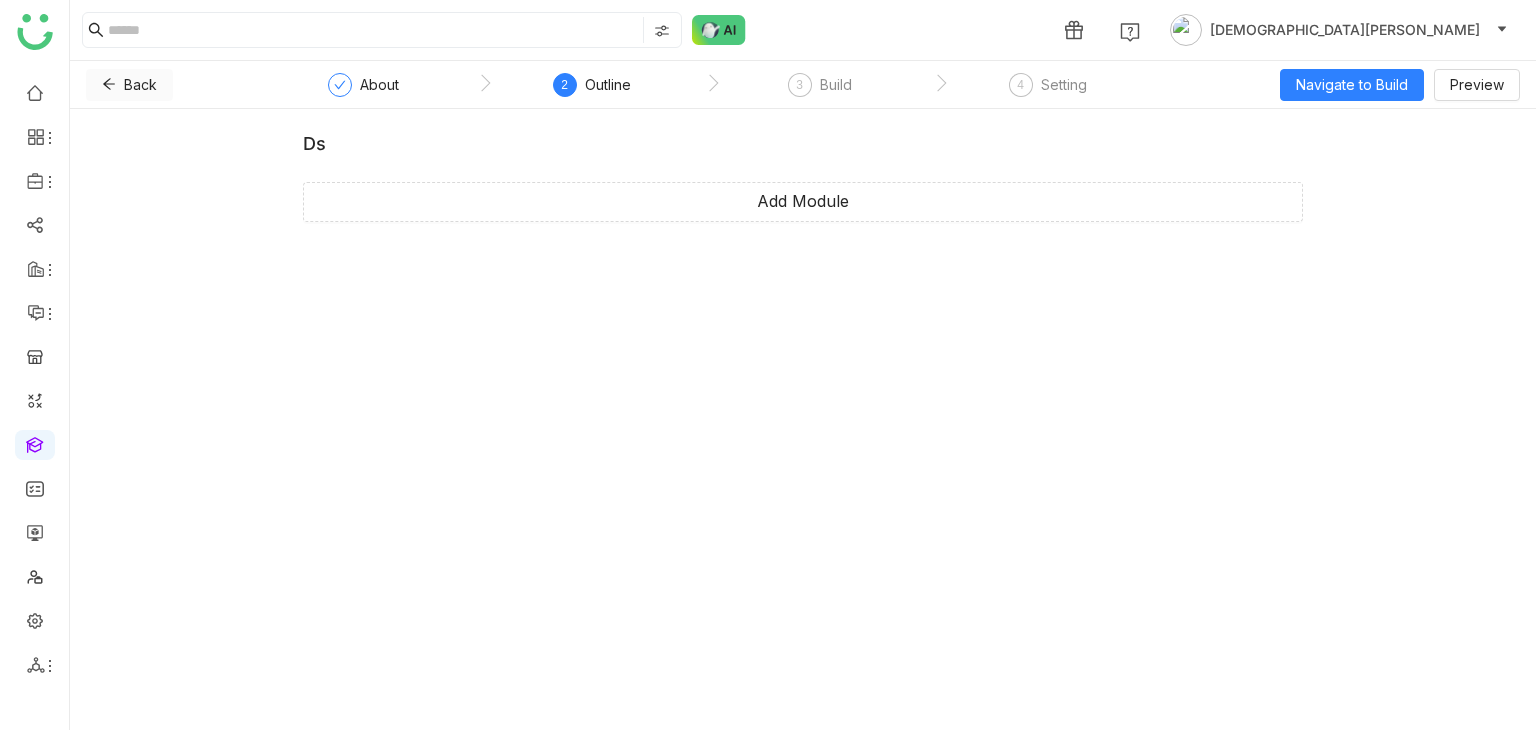 click 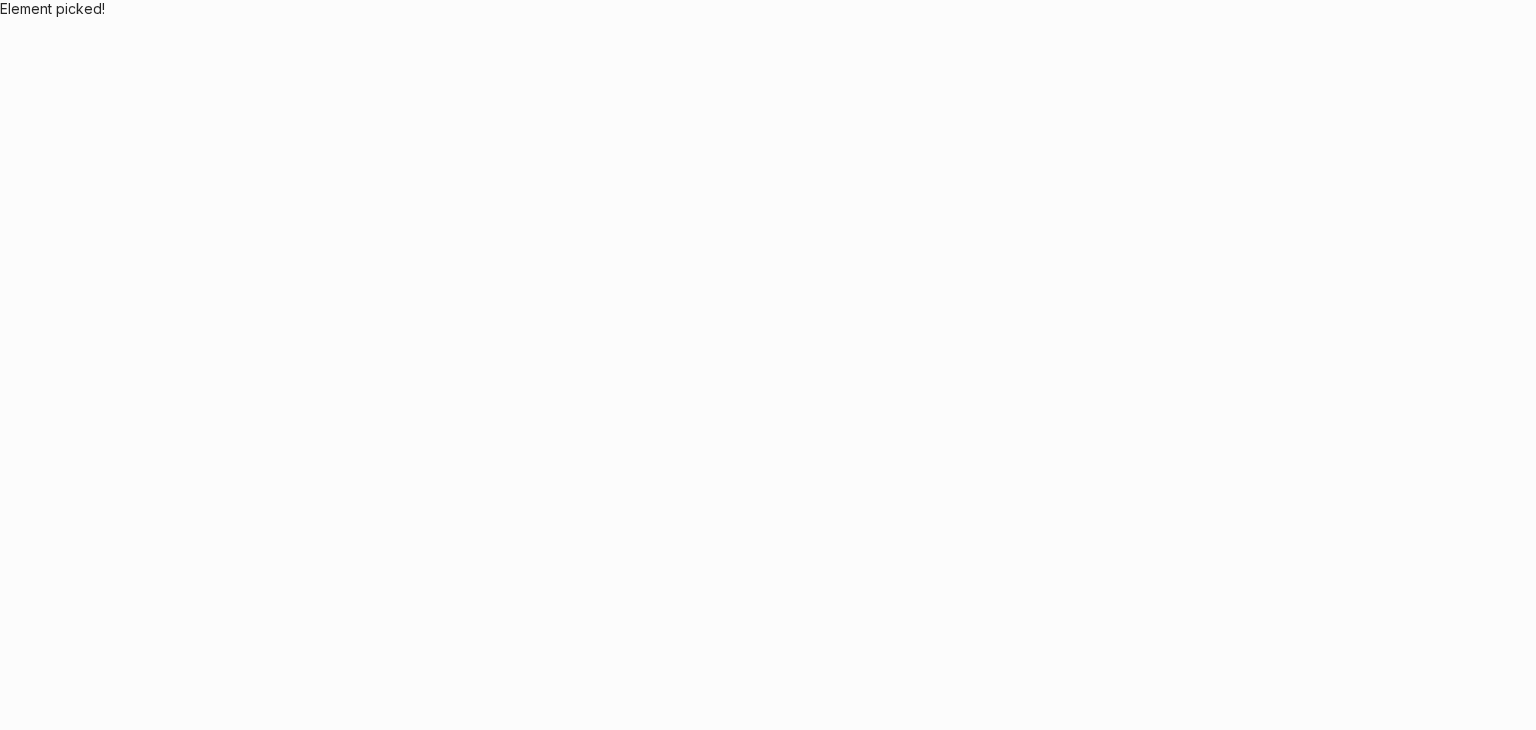 scroll, scrollTop: 0, scrollLeft: 0, axis: both 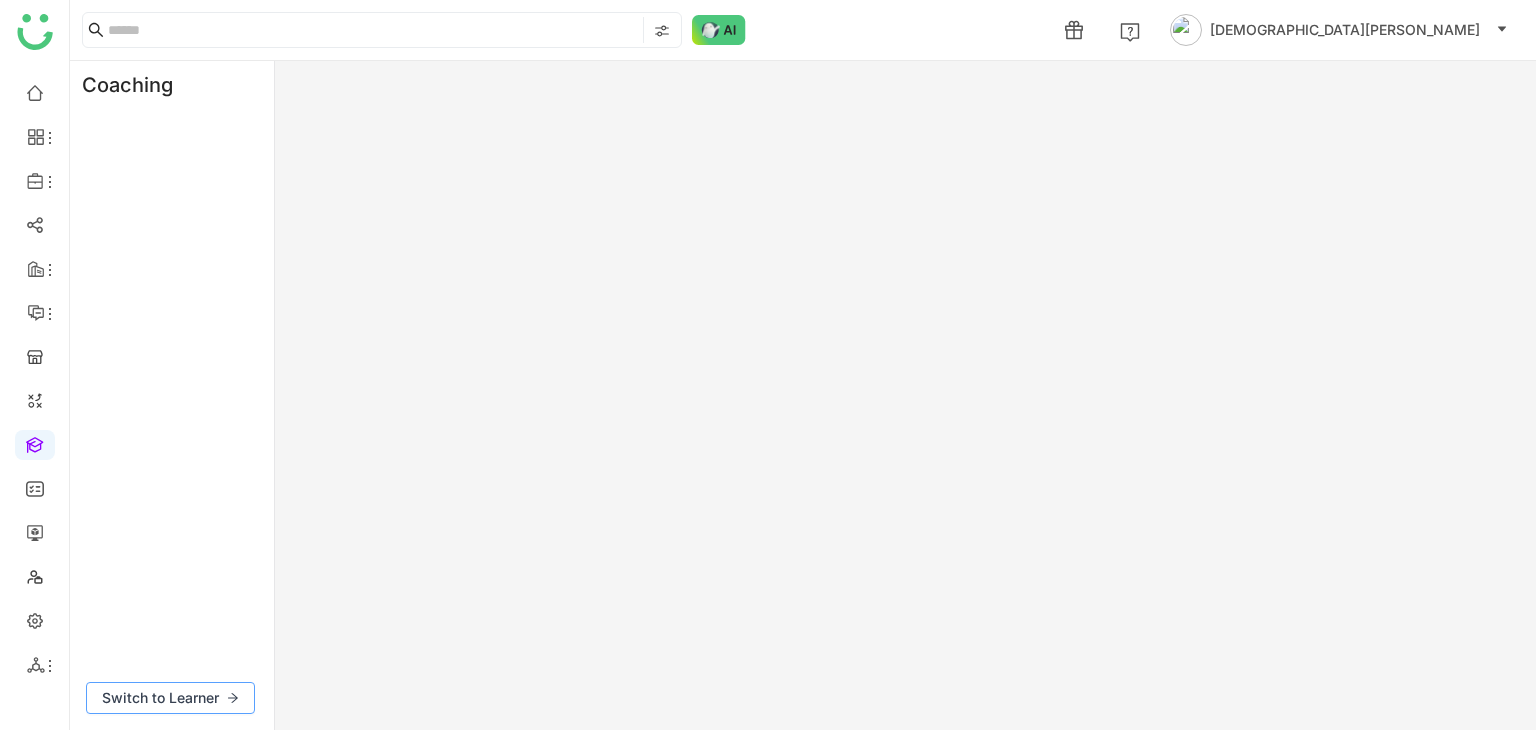 click on "Switch to Learner" 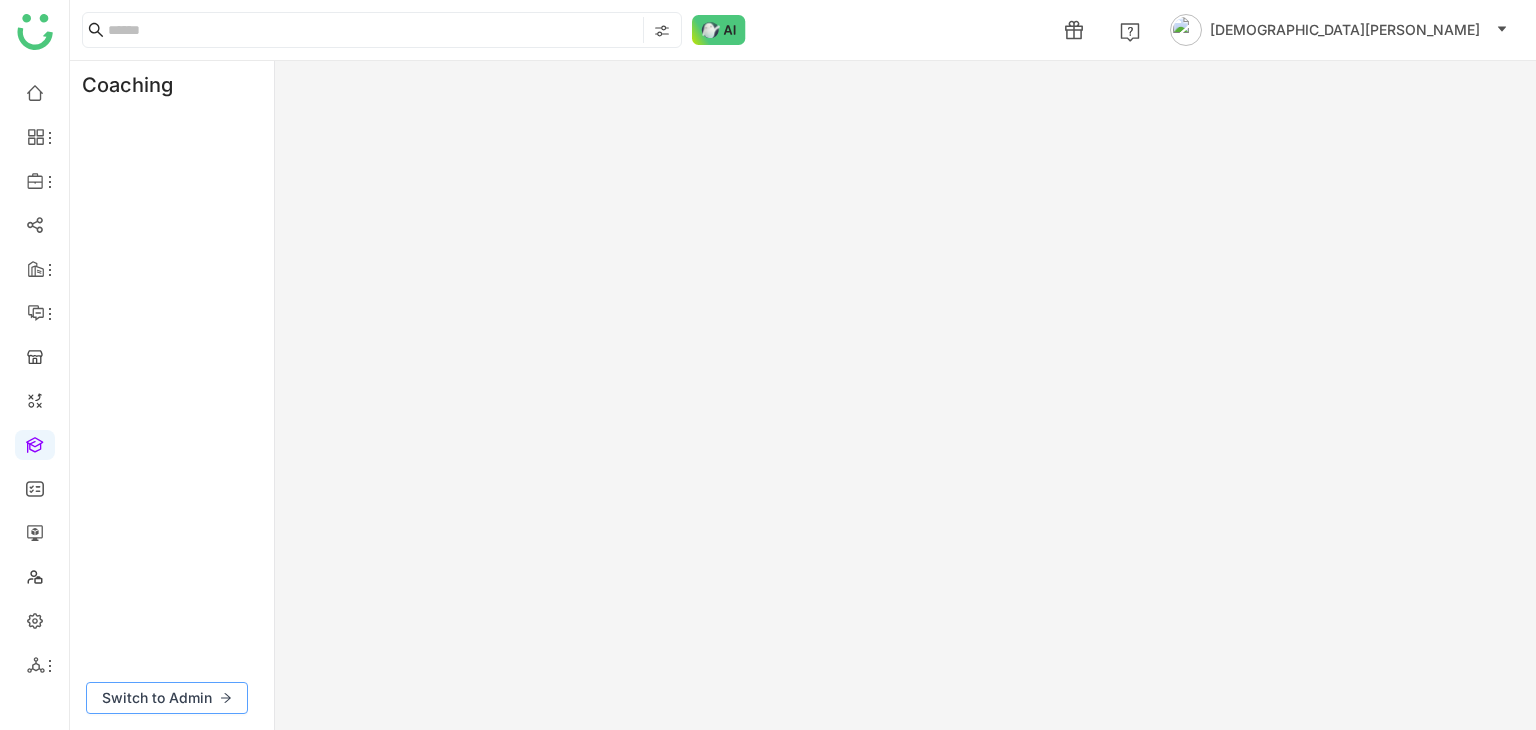 click on "Switch to Admin" 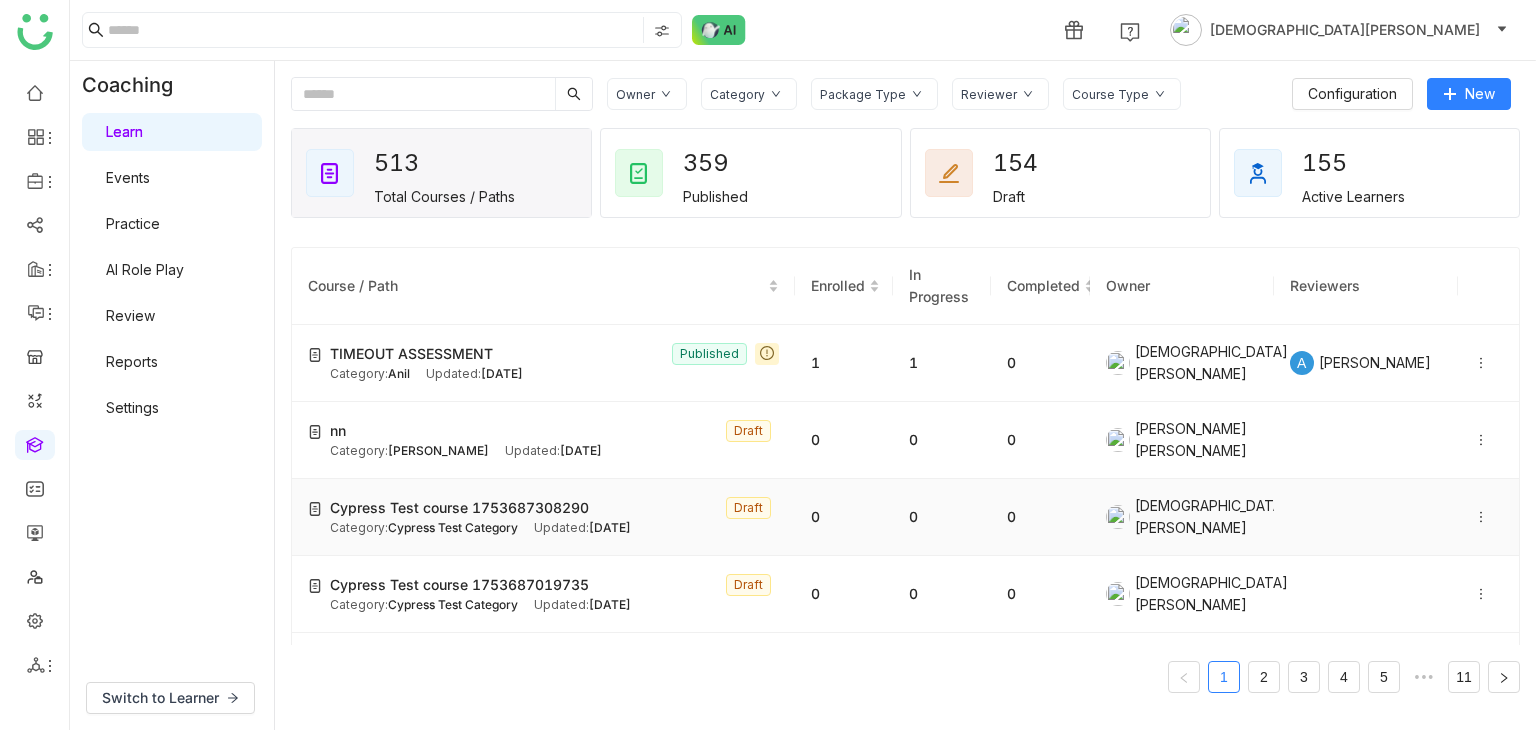 click on "Cypress Test course 1753687308290" 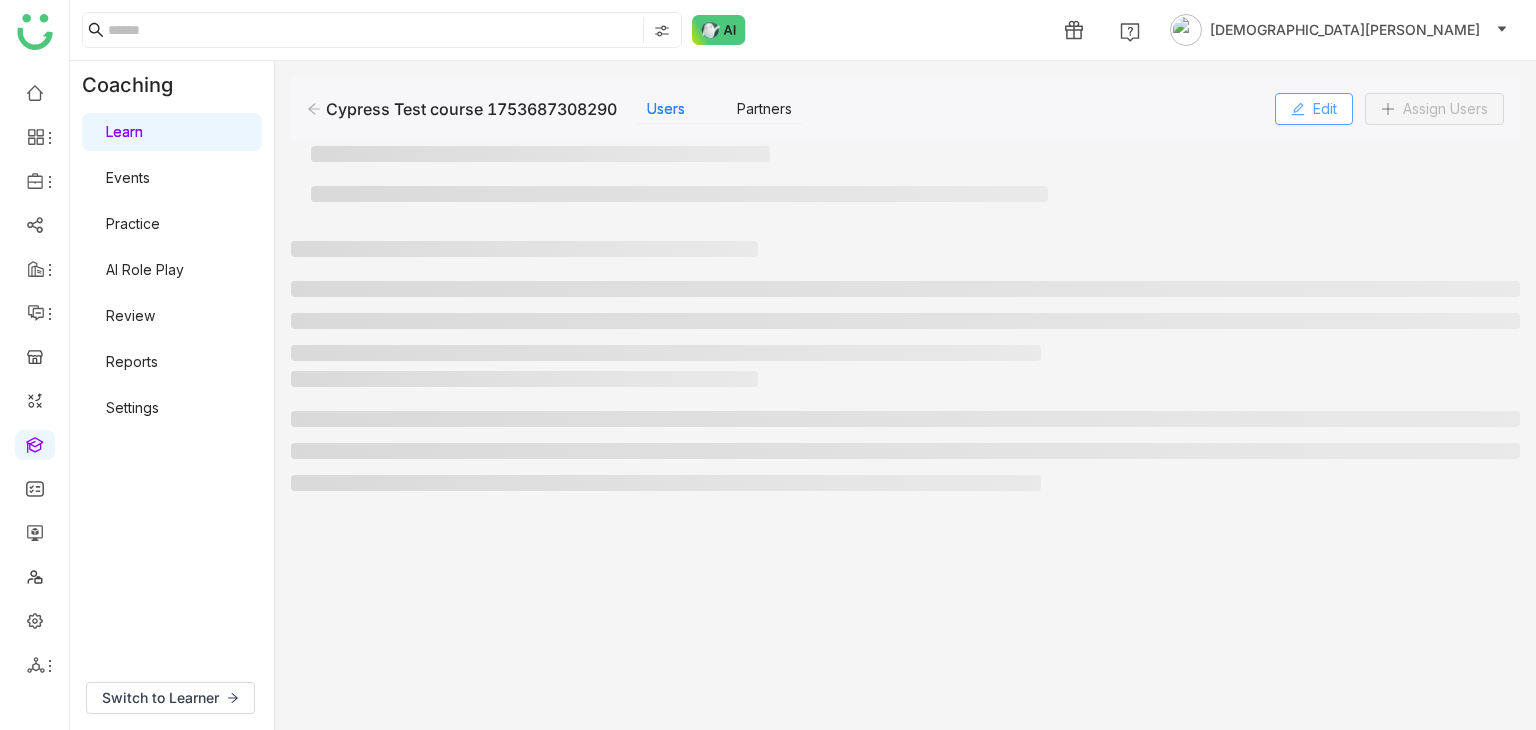 click on "Edit" 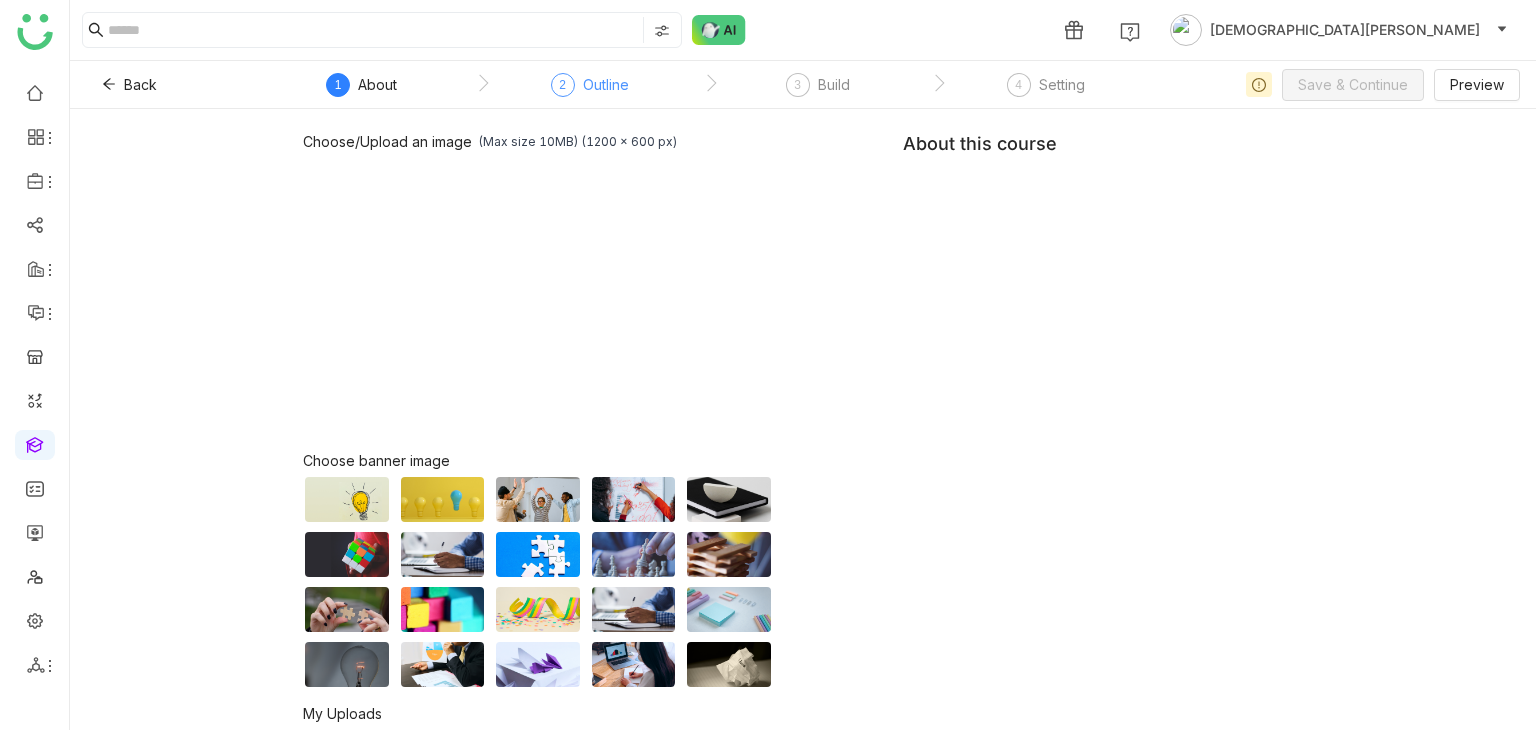 click on "Outline" 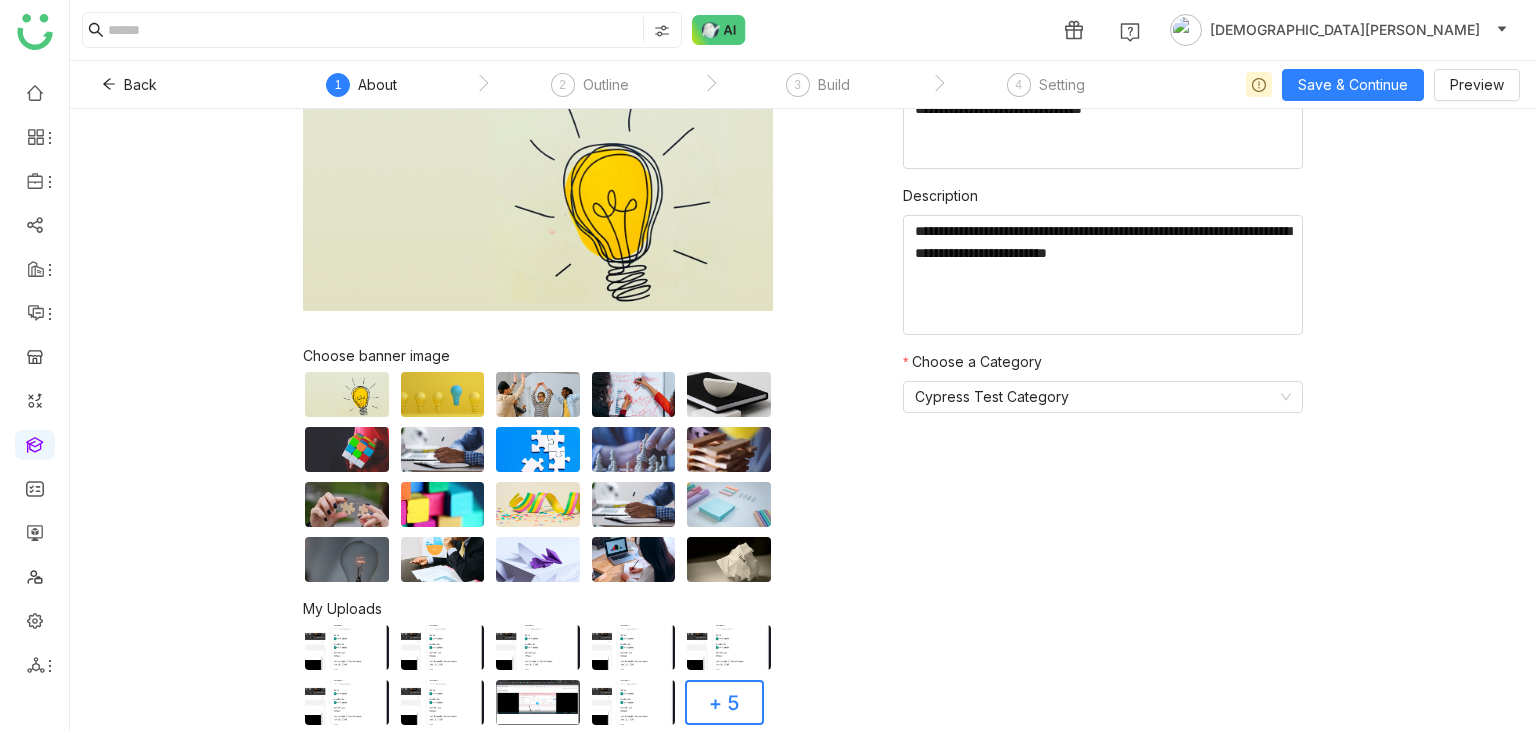 scroll, scrollTop: 0, scrollLeft: 0, axis: both 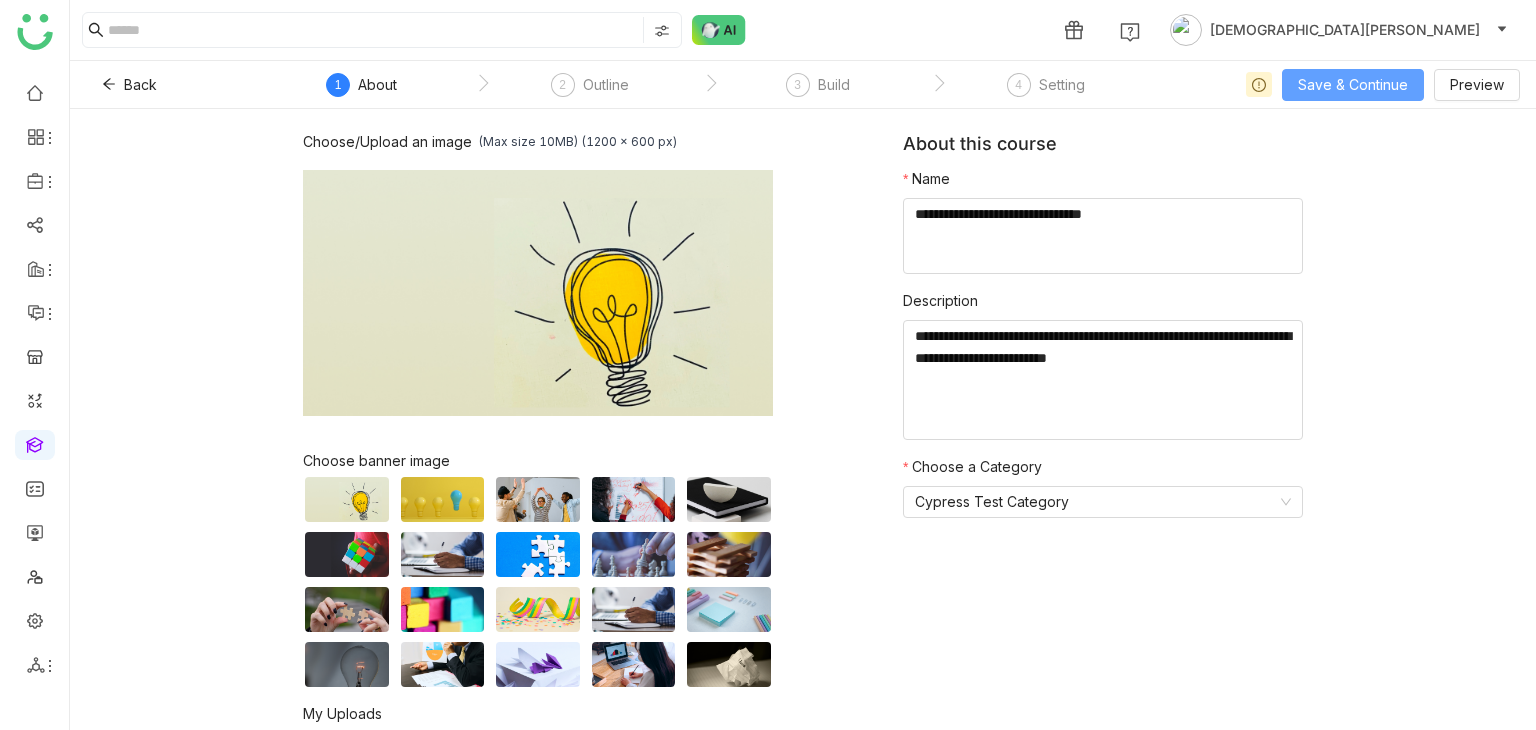 click on "Save & Continue" at bounding box center (1353, 85) 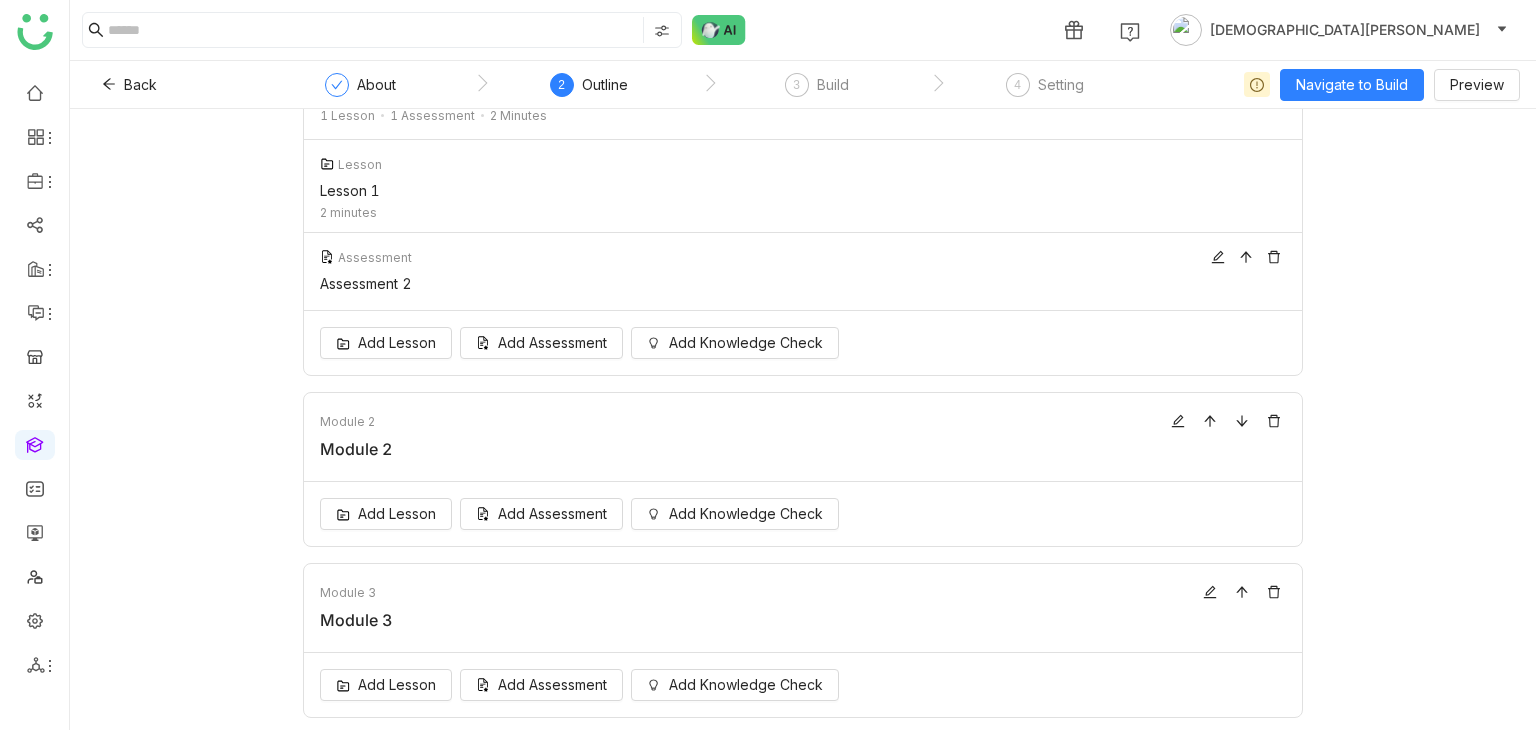 scroll, scrollTop: 219, scrollLeft: 0, axis: vertical 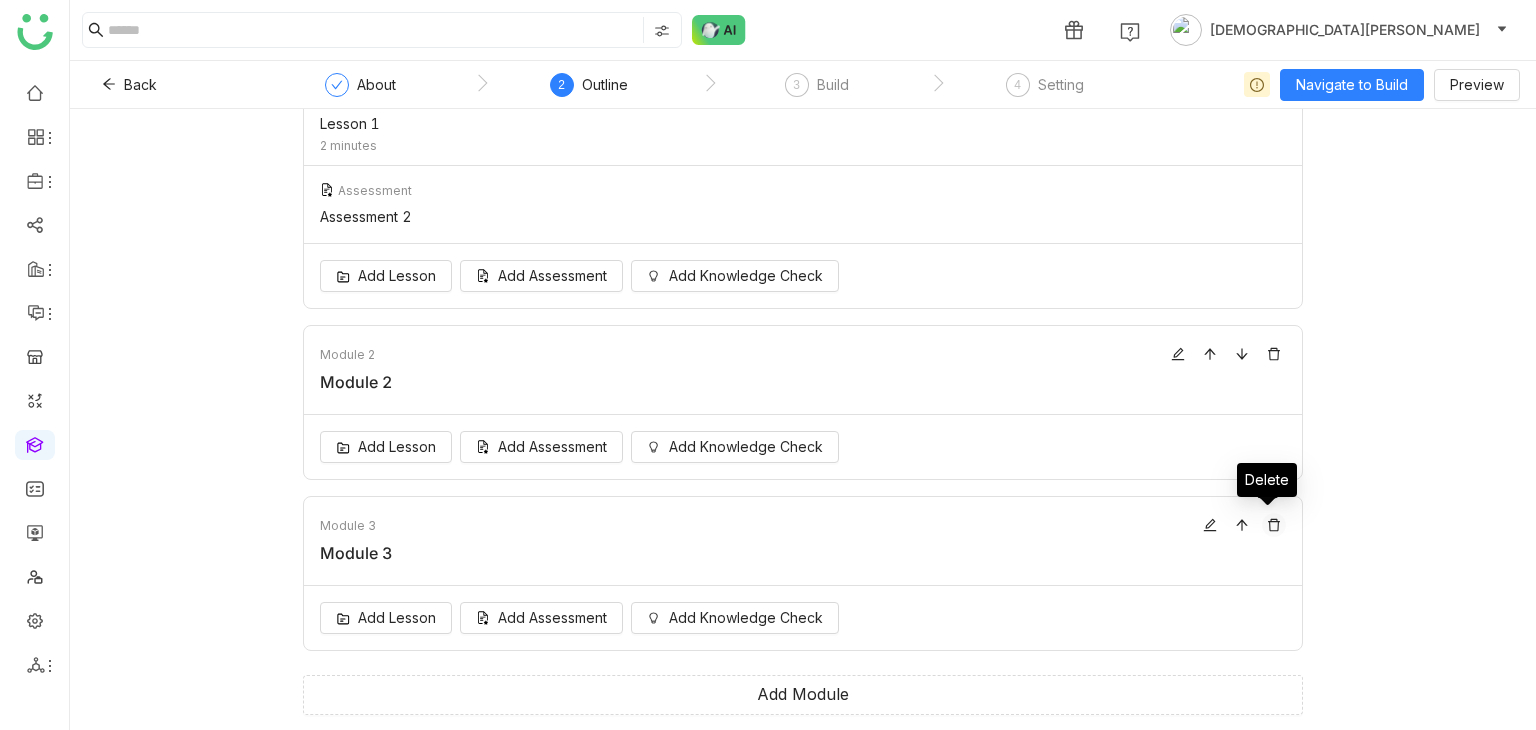 click 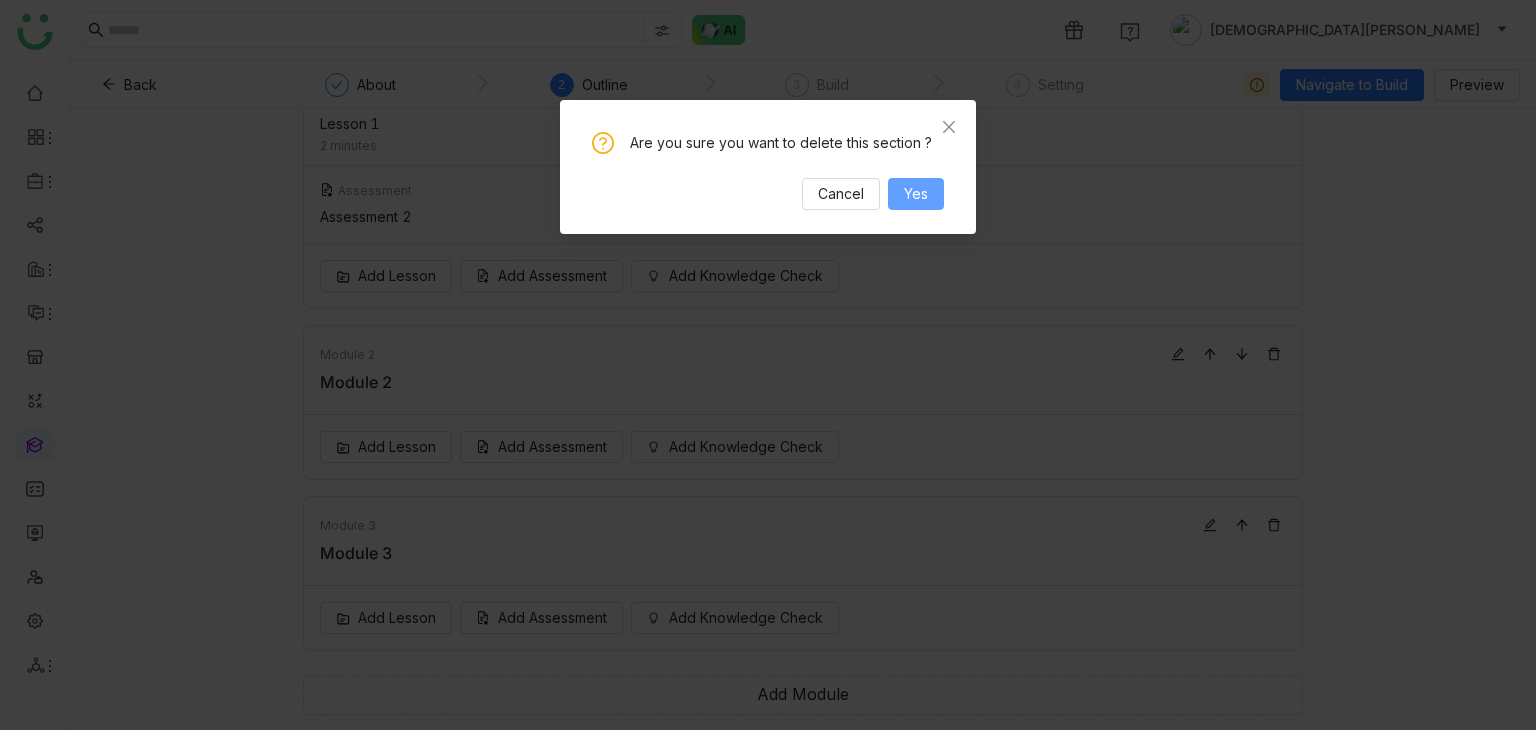 click on "Yes" at bounding box center (916, 194) 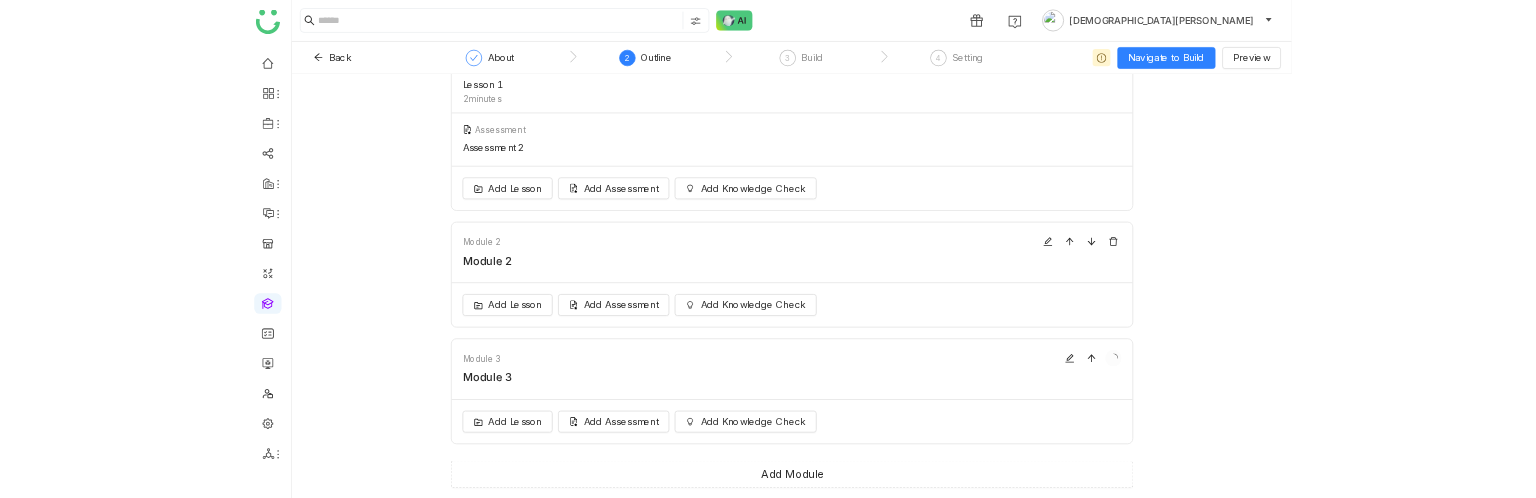 scroll, scrollTop: 0, scrollLeft: 0, axis: both 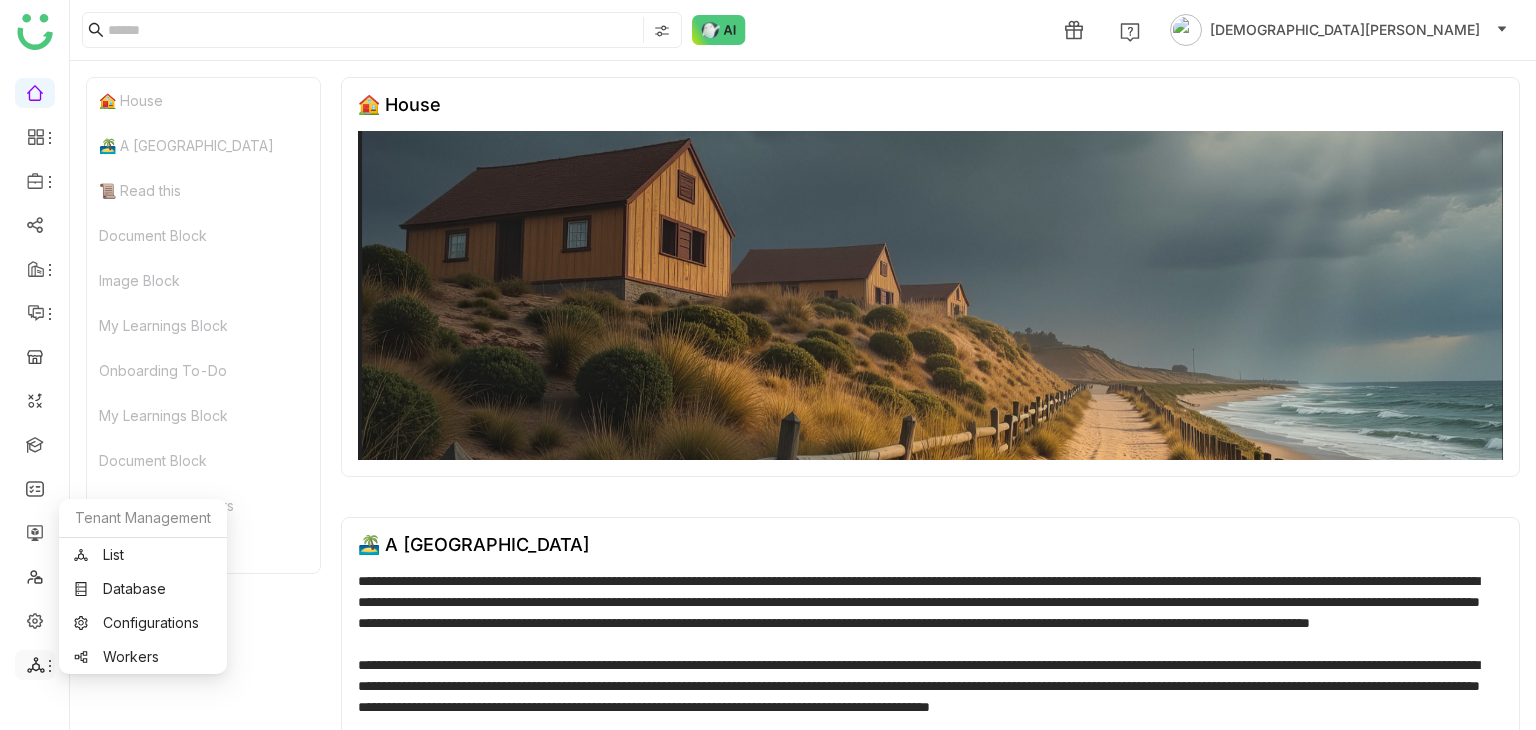 click 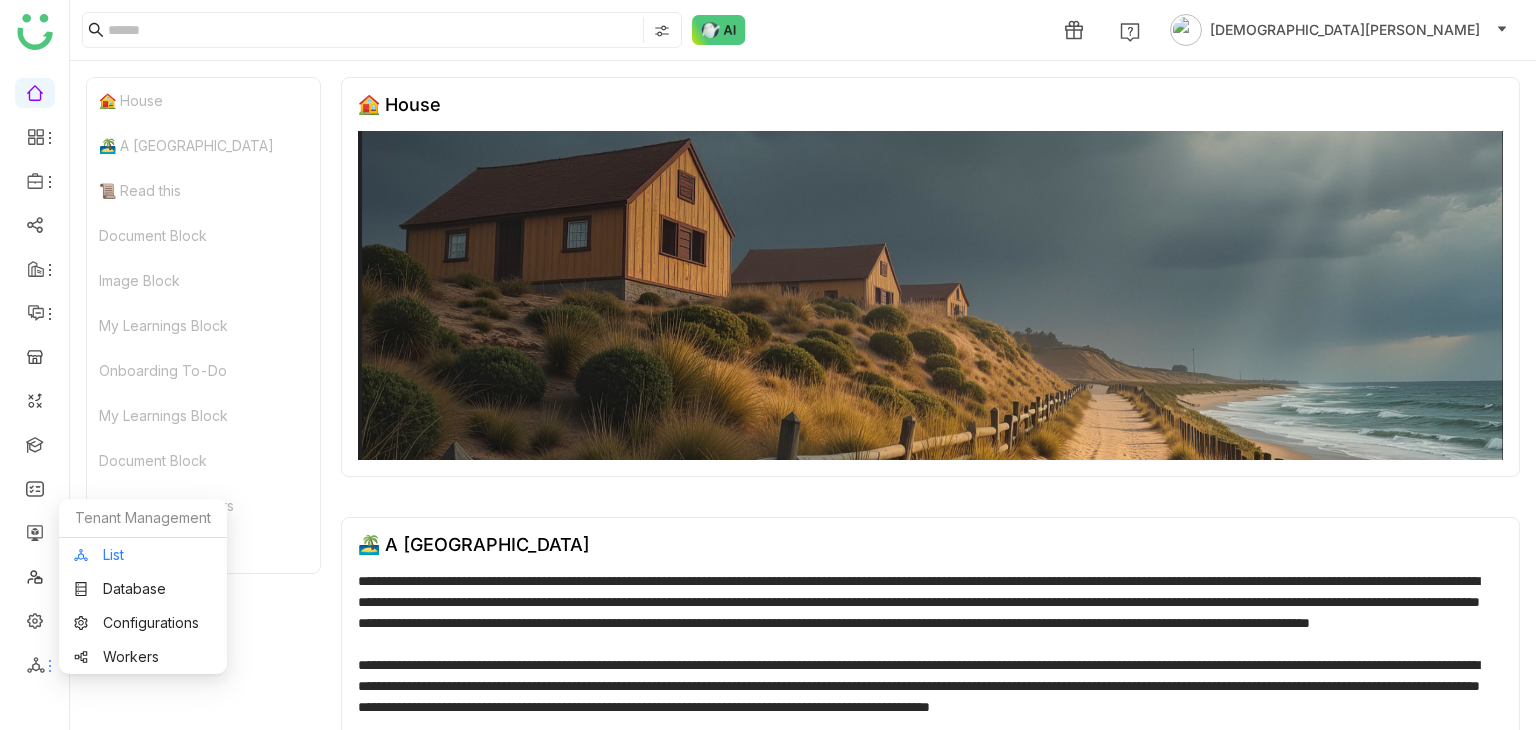 click on "List" at bounding box center [143, 555] 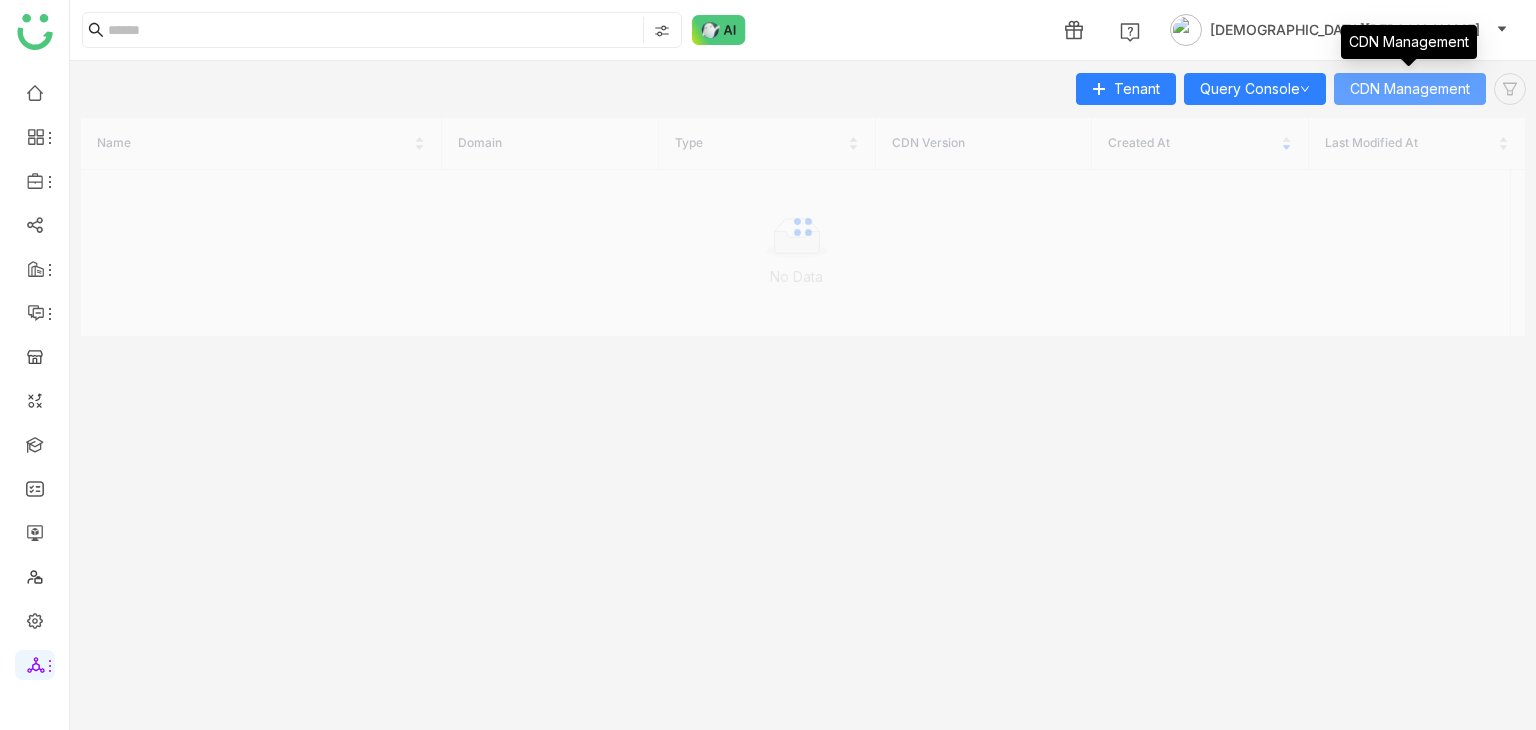 click on "CDN Management" 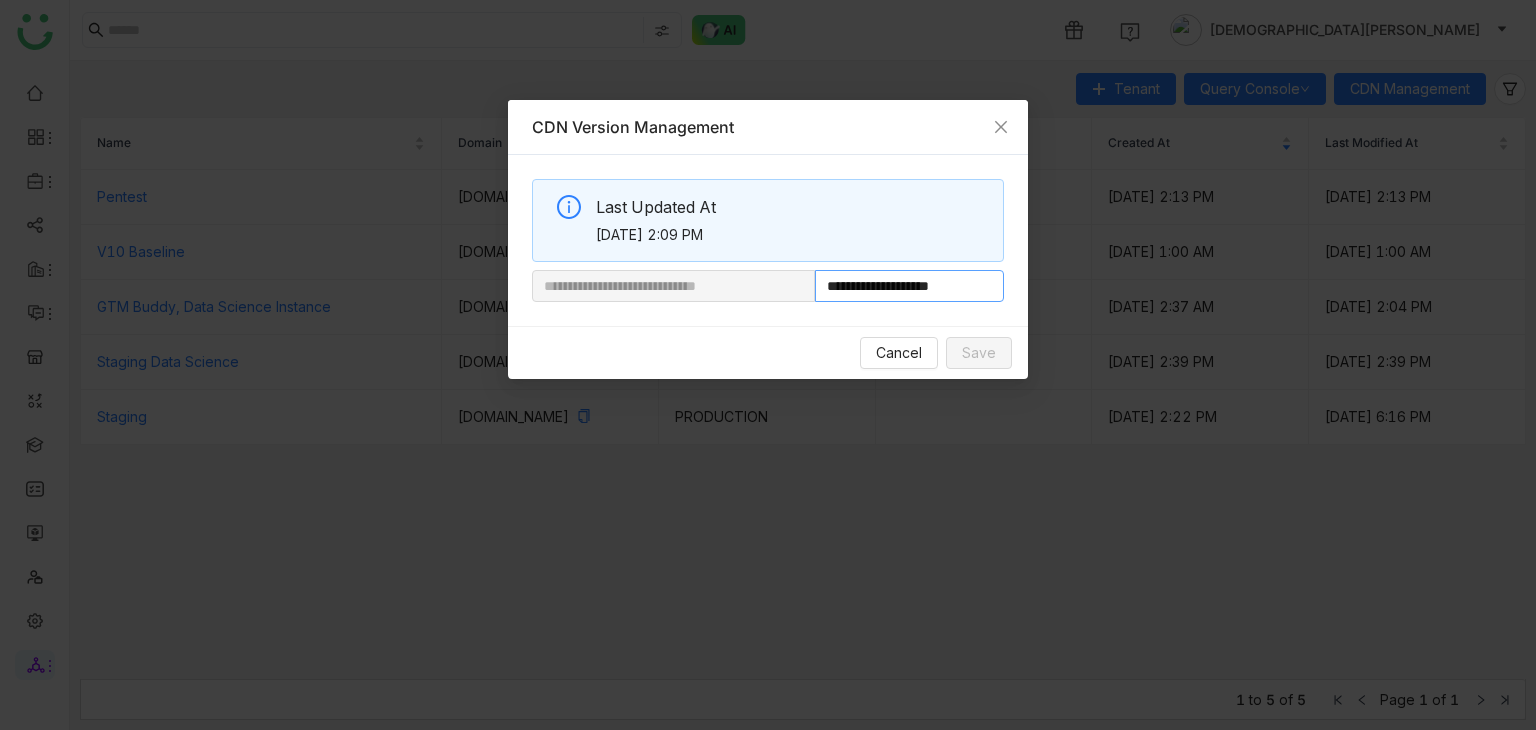 drag, startPoint x: 884, startPoint y: 293, endPoint x: 1049, endPoint y: 304, distance: 165.36626 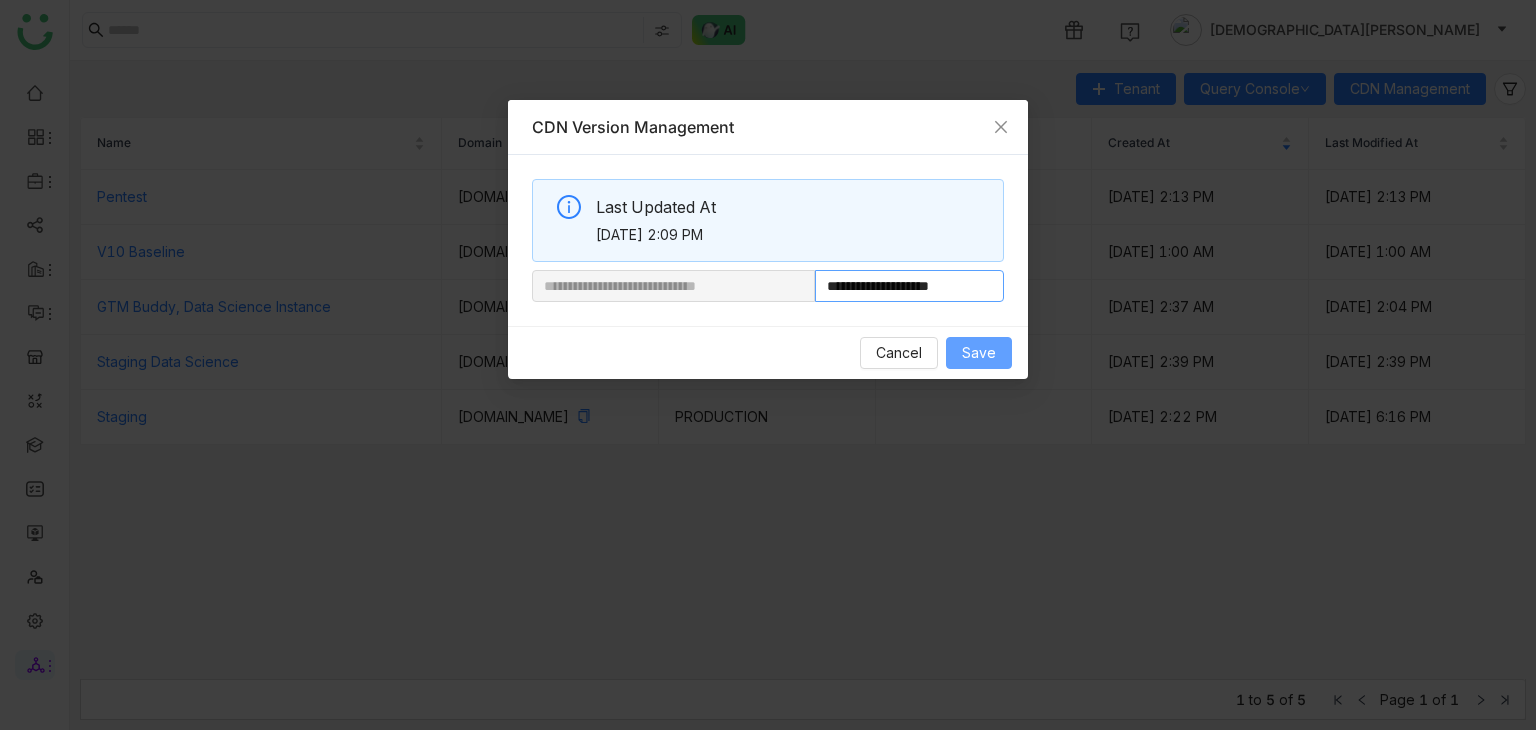 type on "**********" 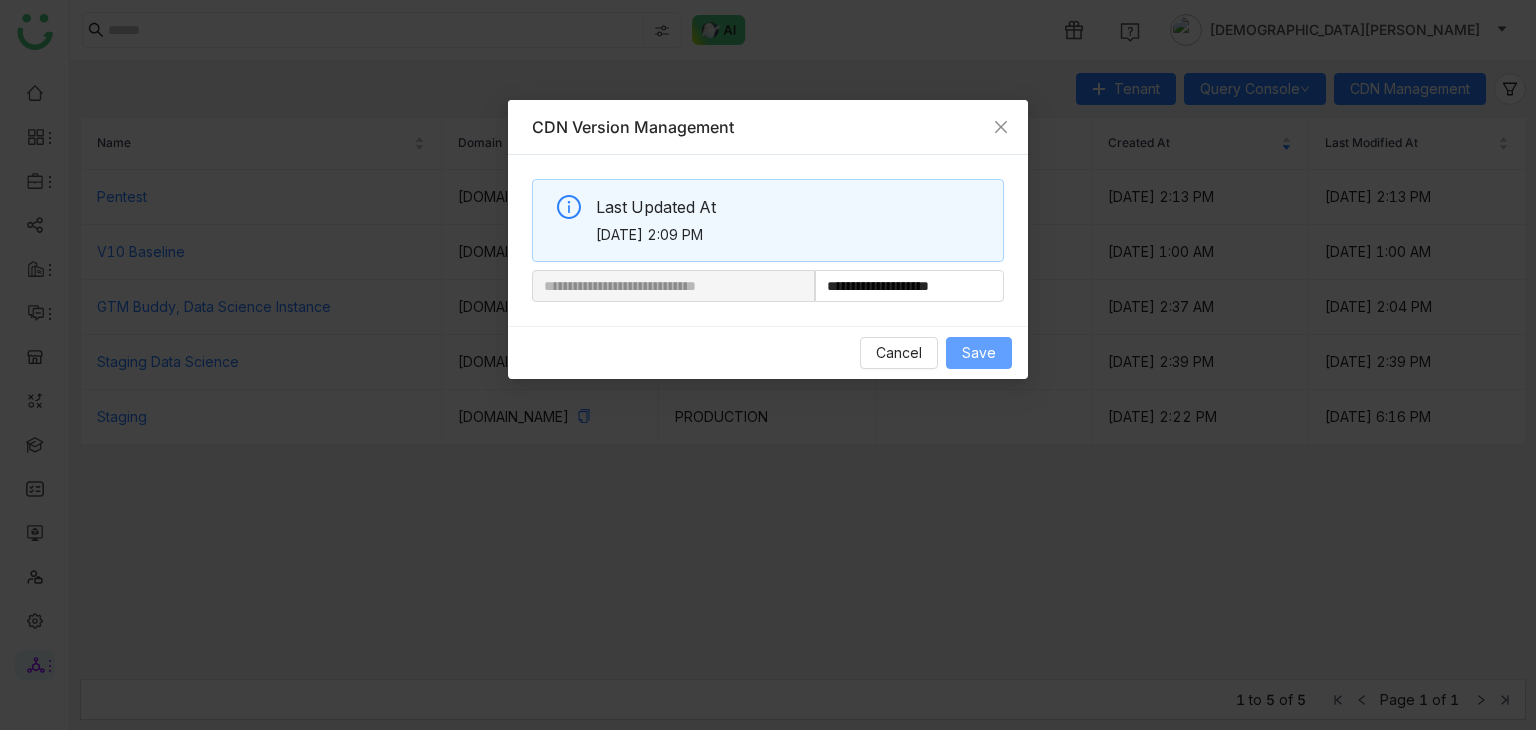 click on "Save" at bounding box center (979, 353) 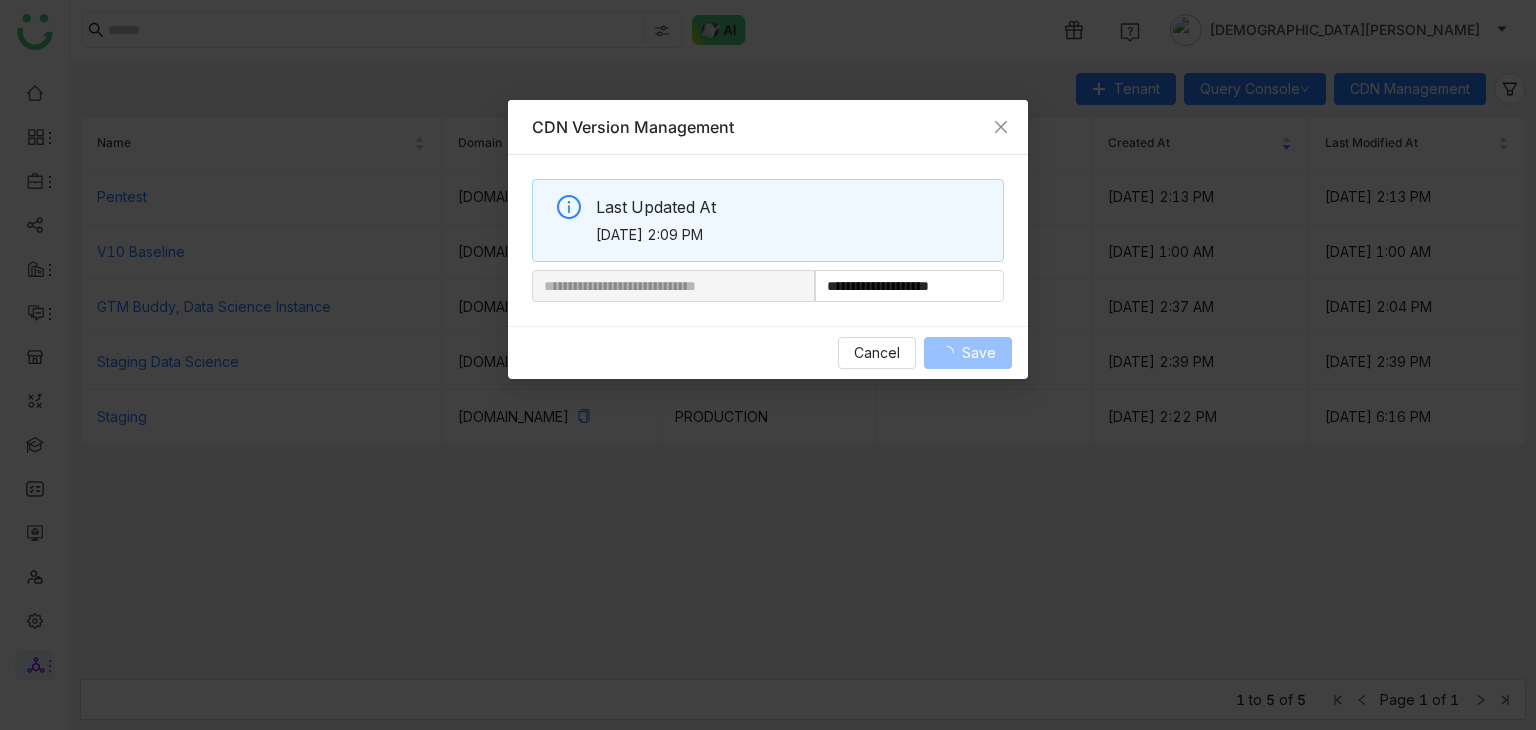 type 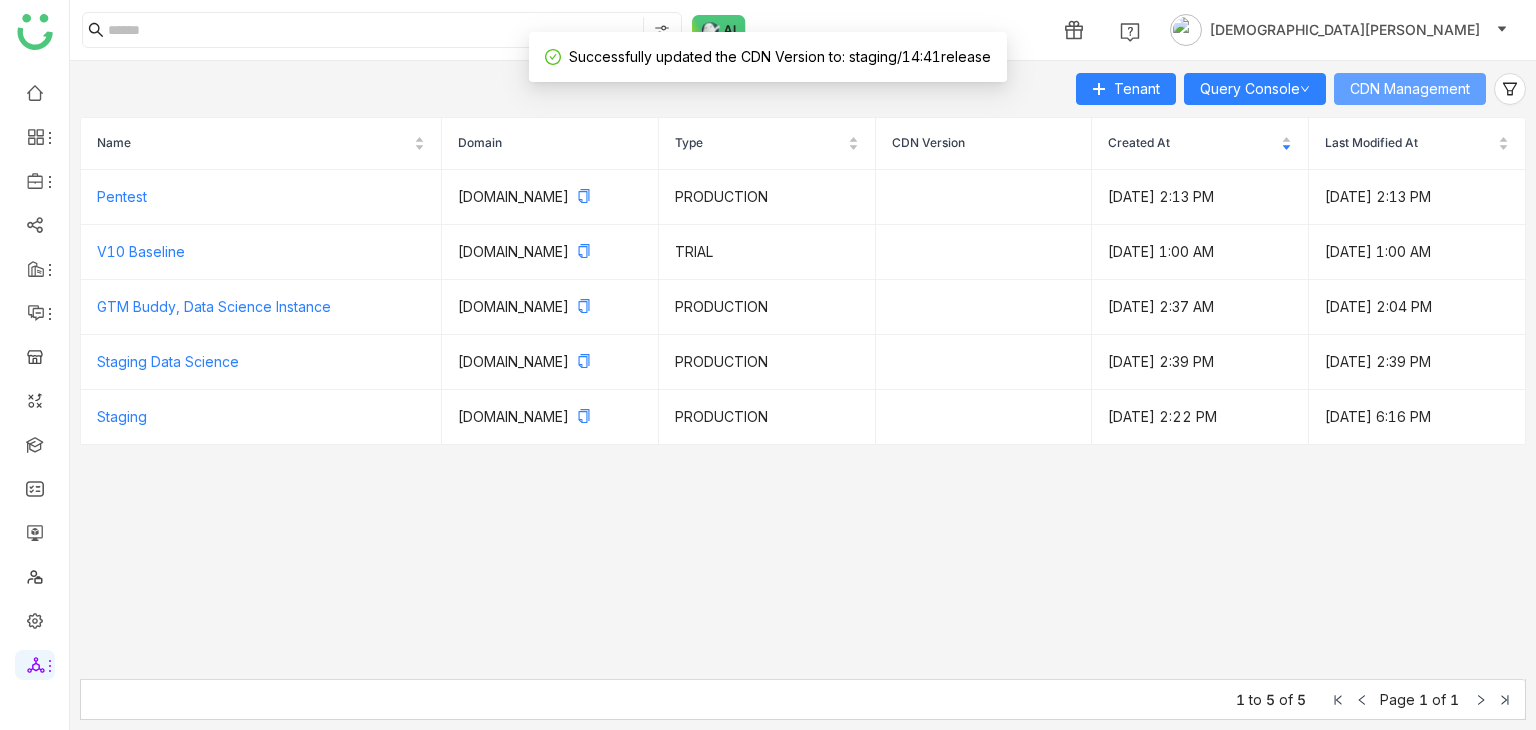 type 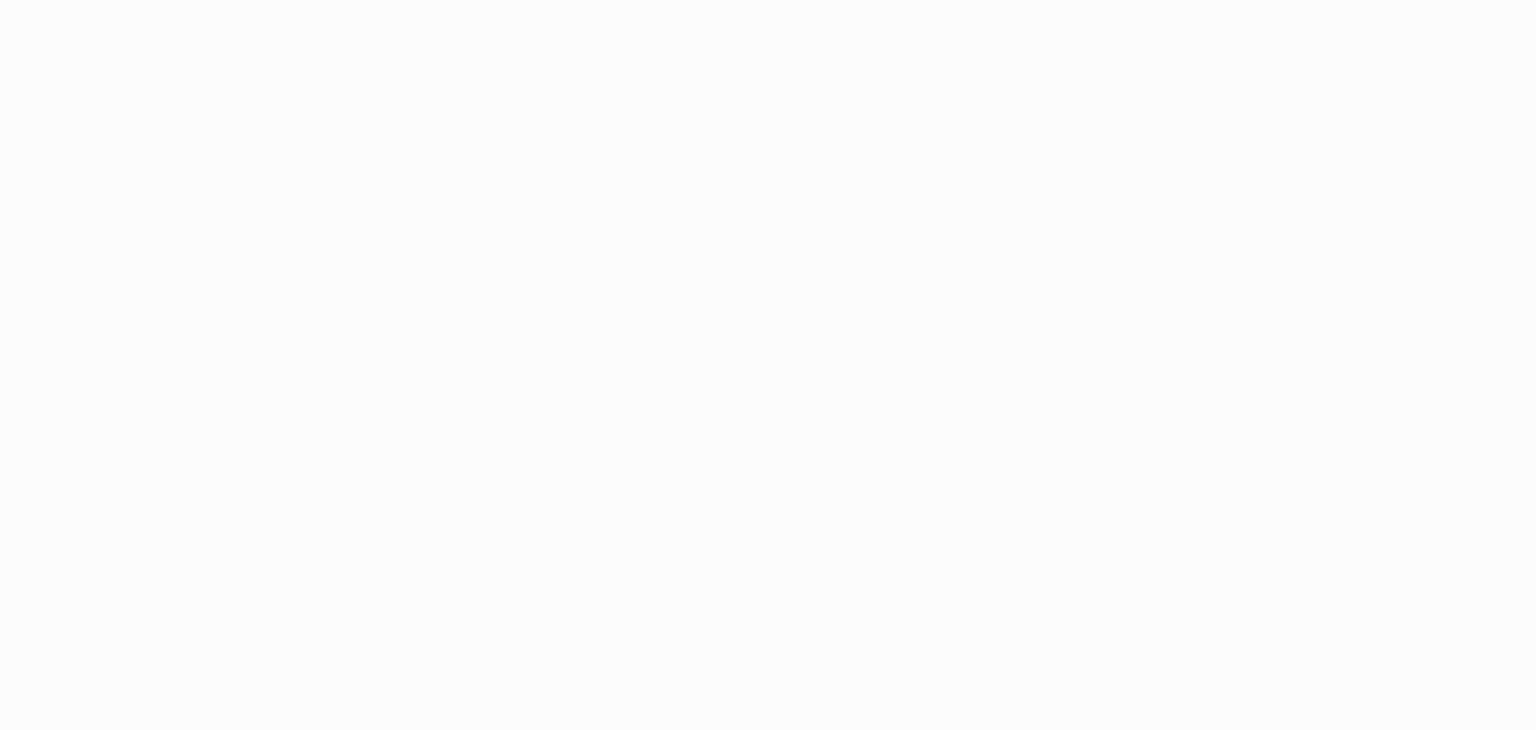click at bounding box center [768, 365] 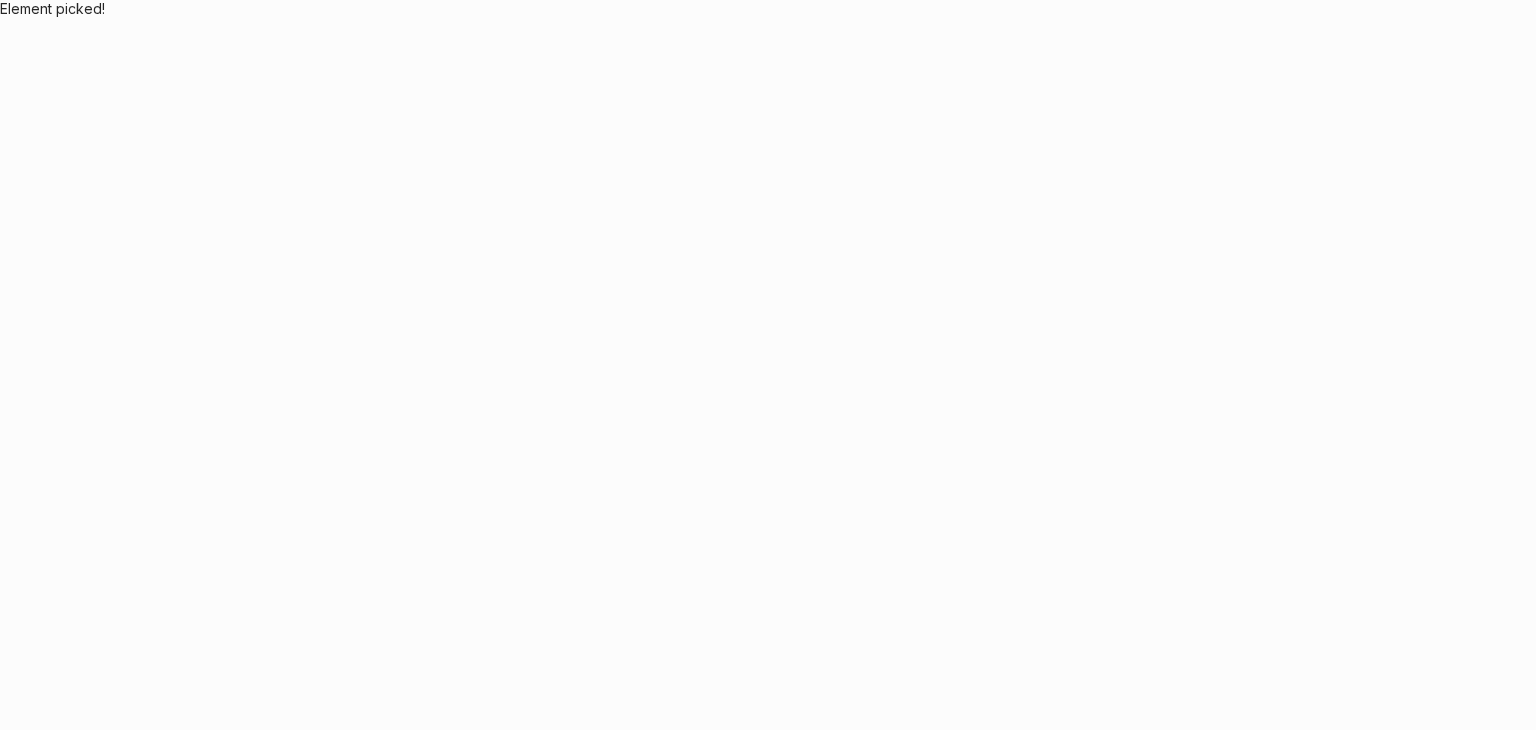scroll, scrollTop: 0, scrollLeft: 0, axis: both 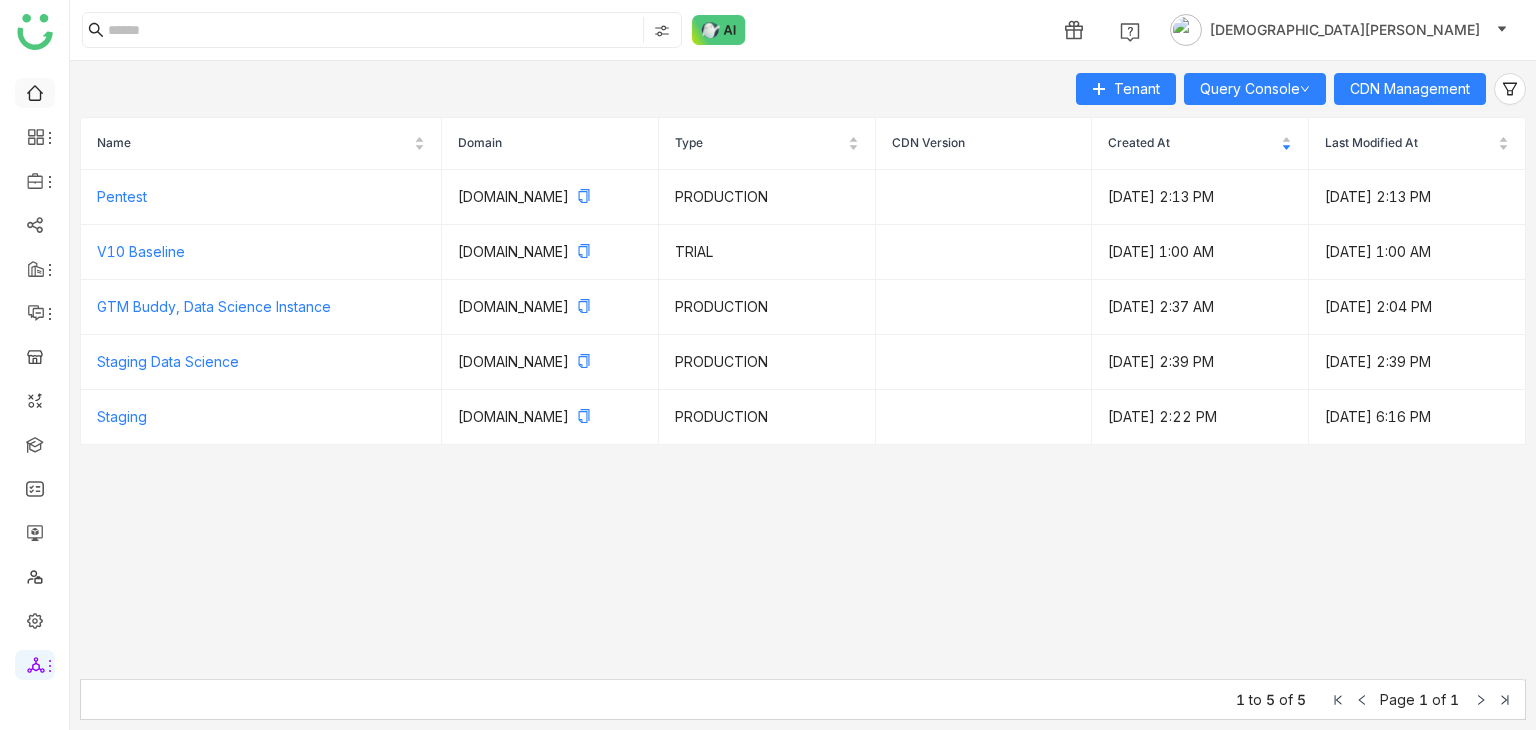 click at bounding box center (35, 91) 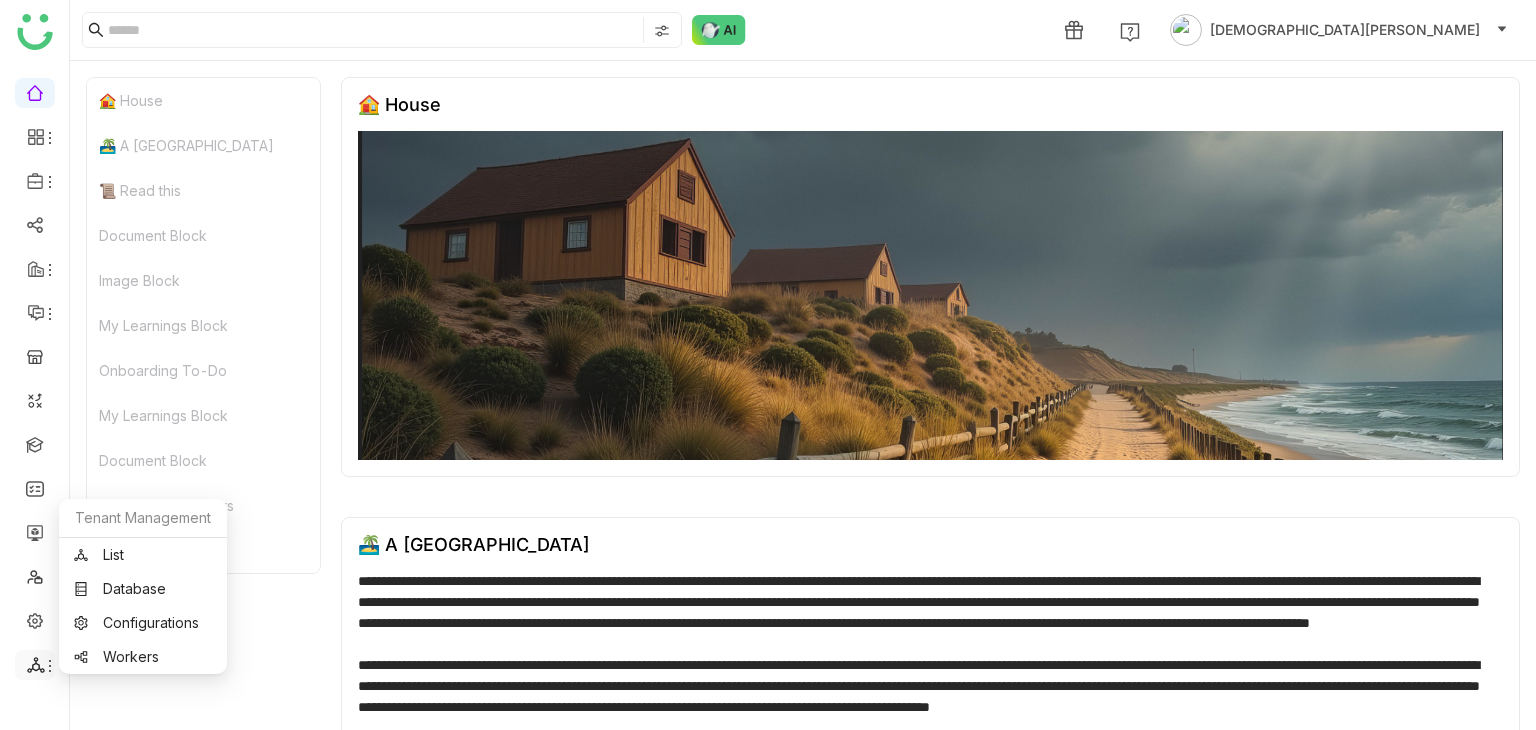 click at bounding box center [35, 665] 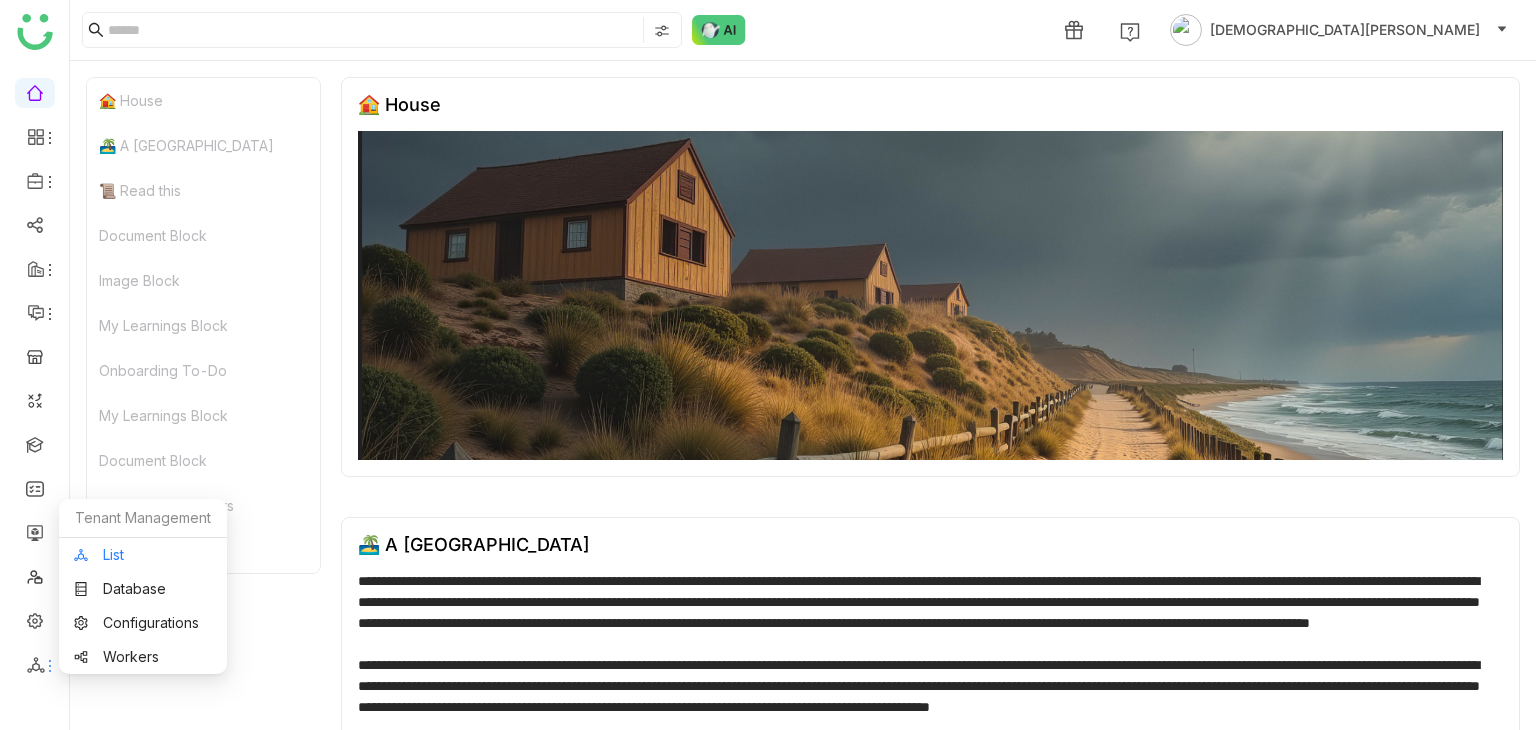 click on "List" at bounding box center (143, 555) 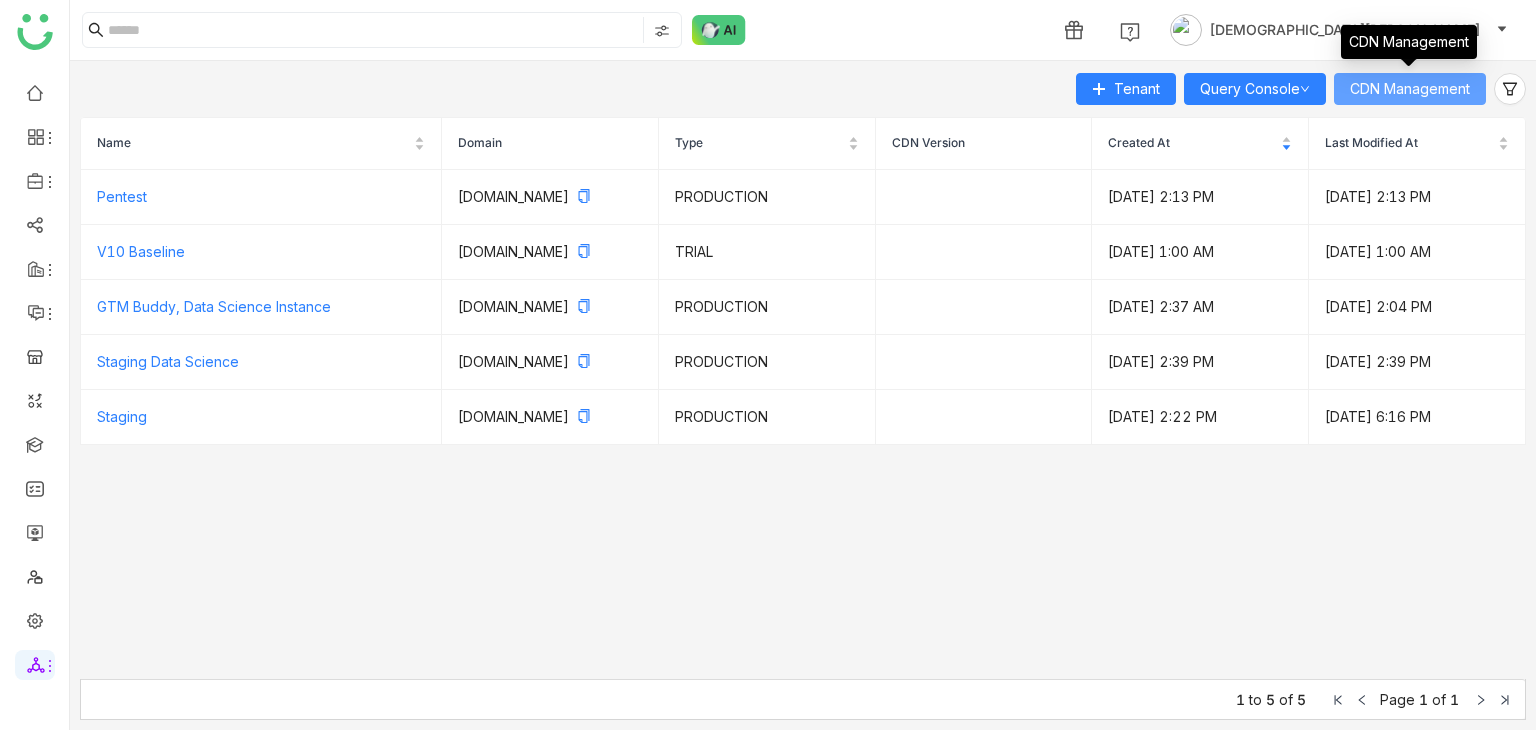 click on "CDN Management" 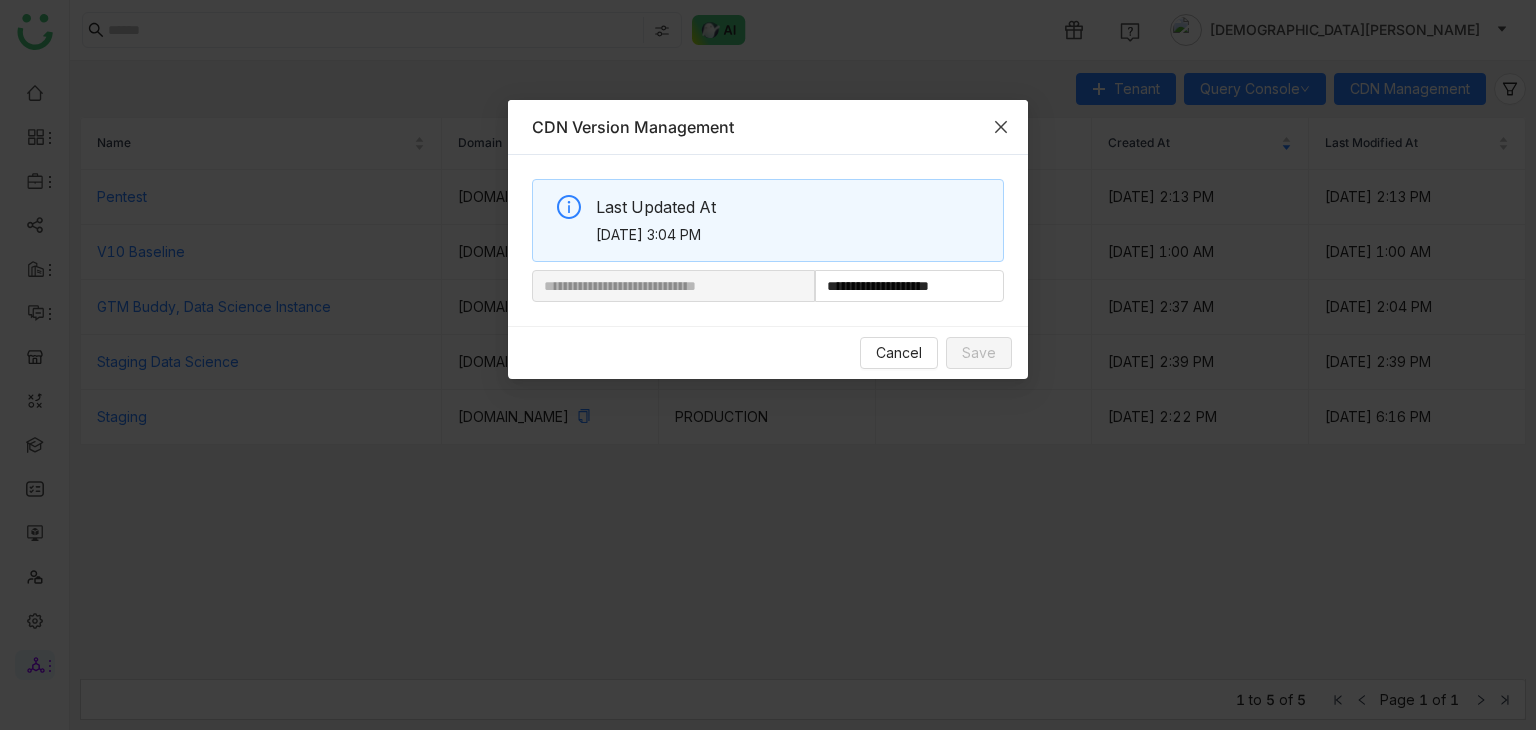 click at bounding box center (1001, 127) 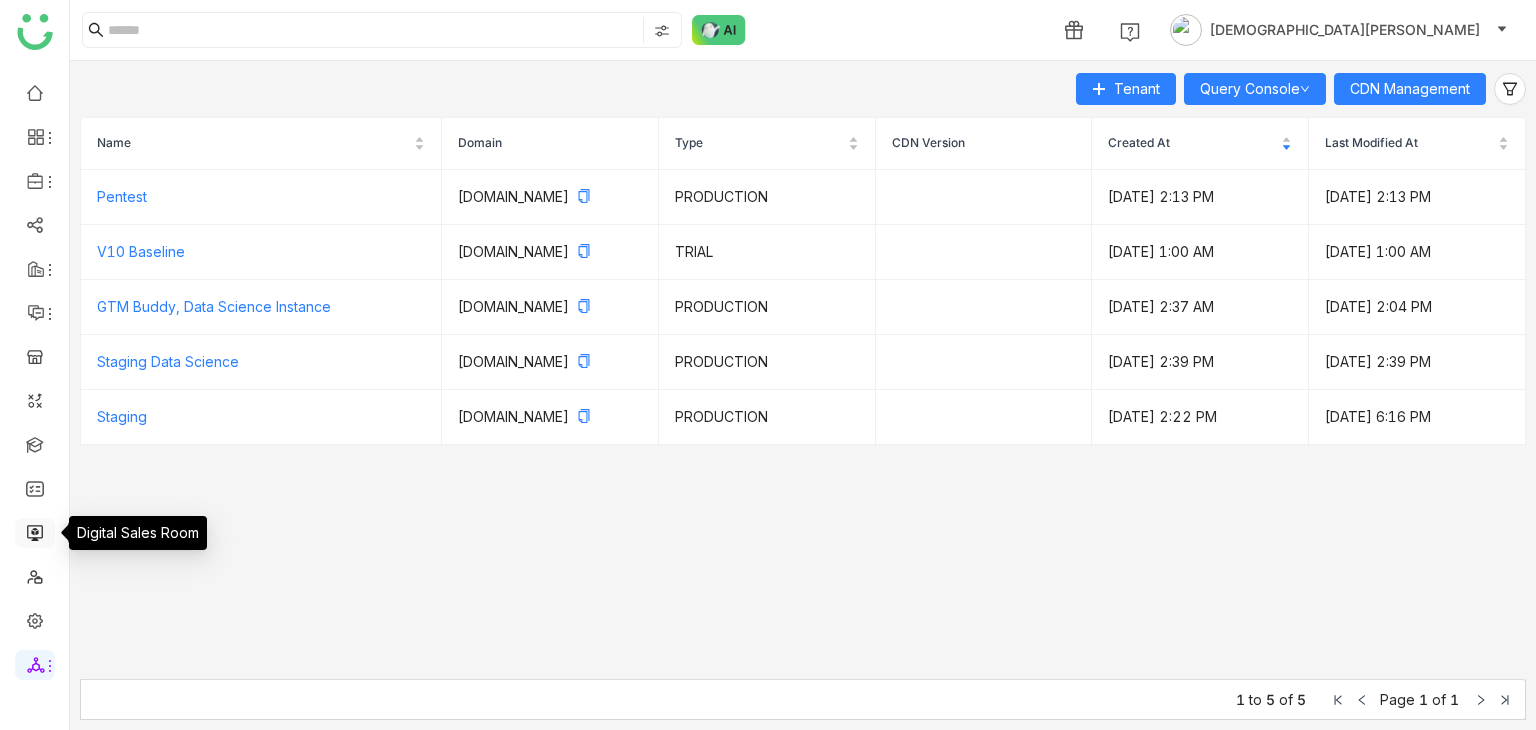 click at bounding box center [35, 531] 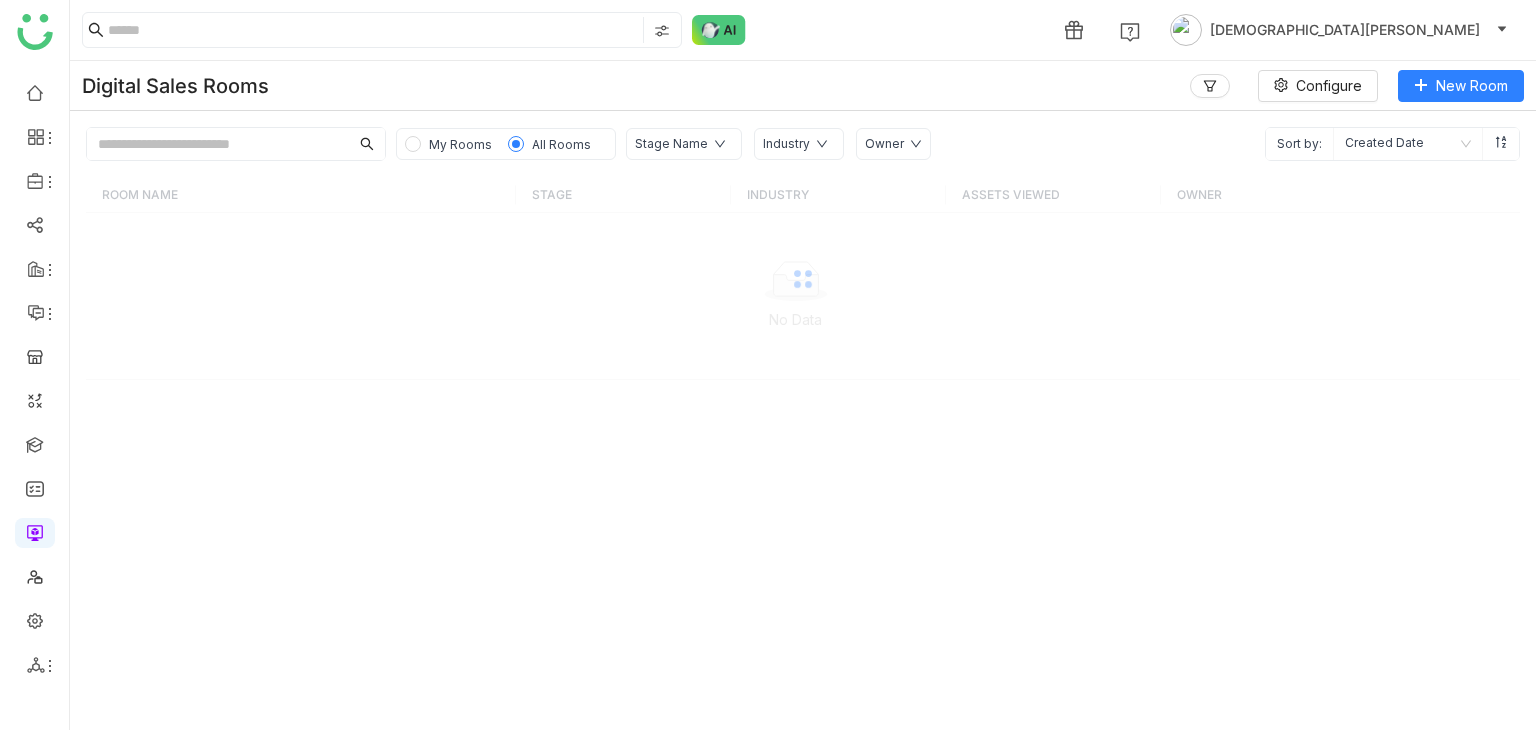 click 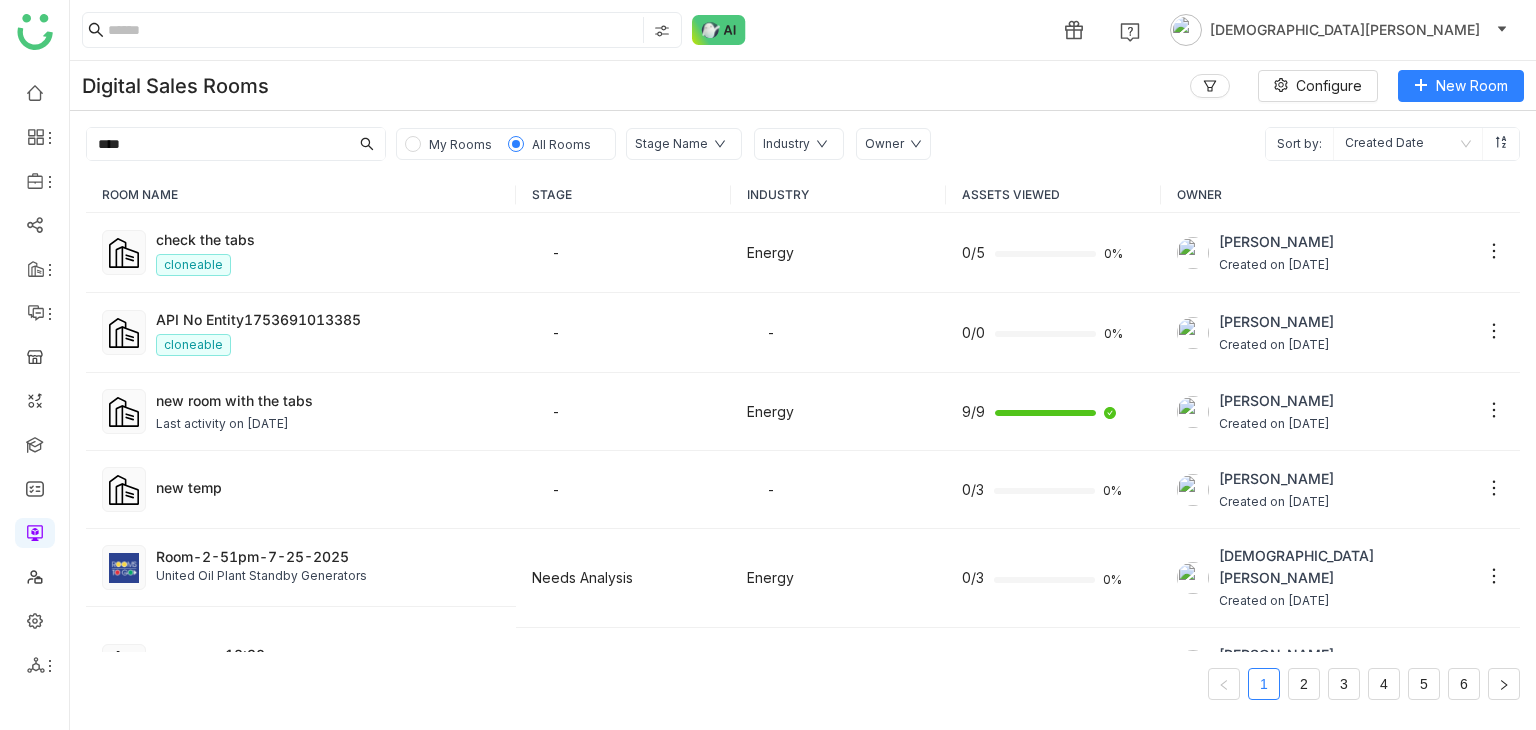 type on "****" 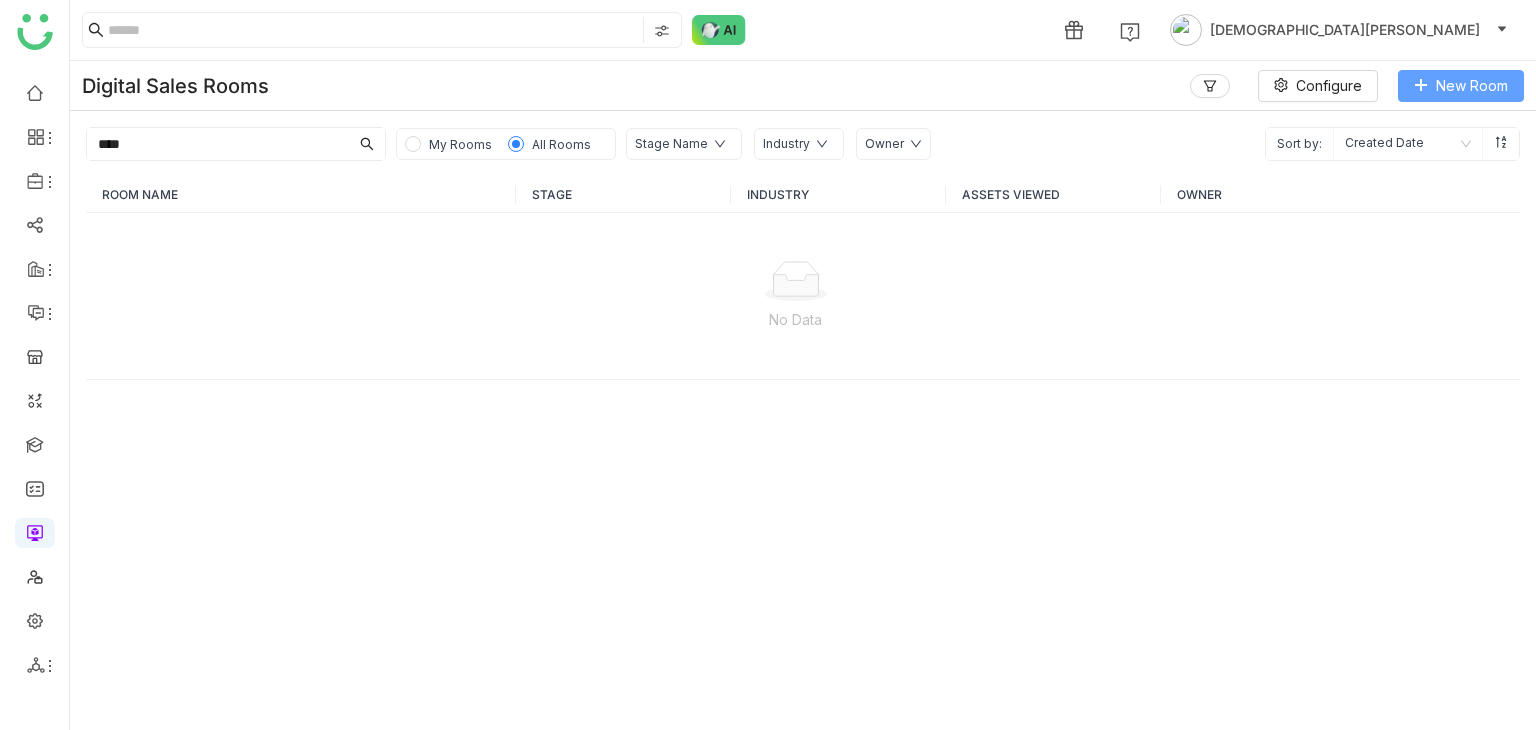 click on "New Room" 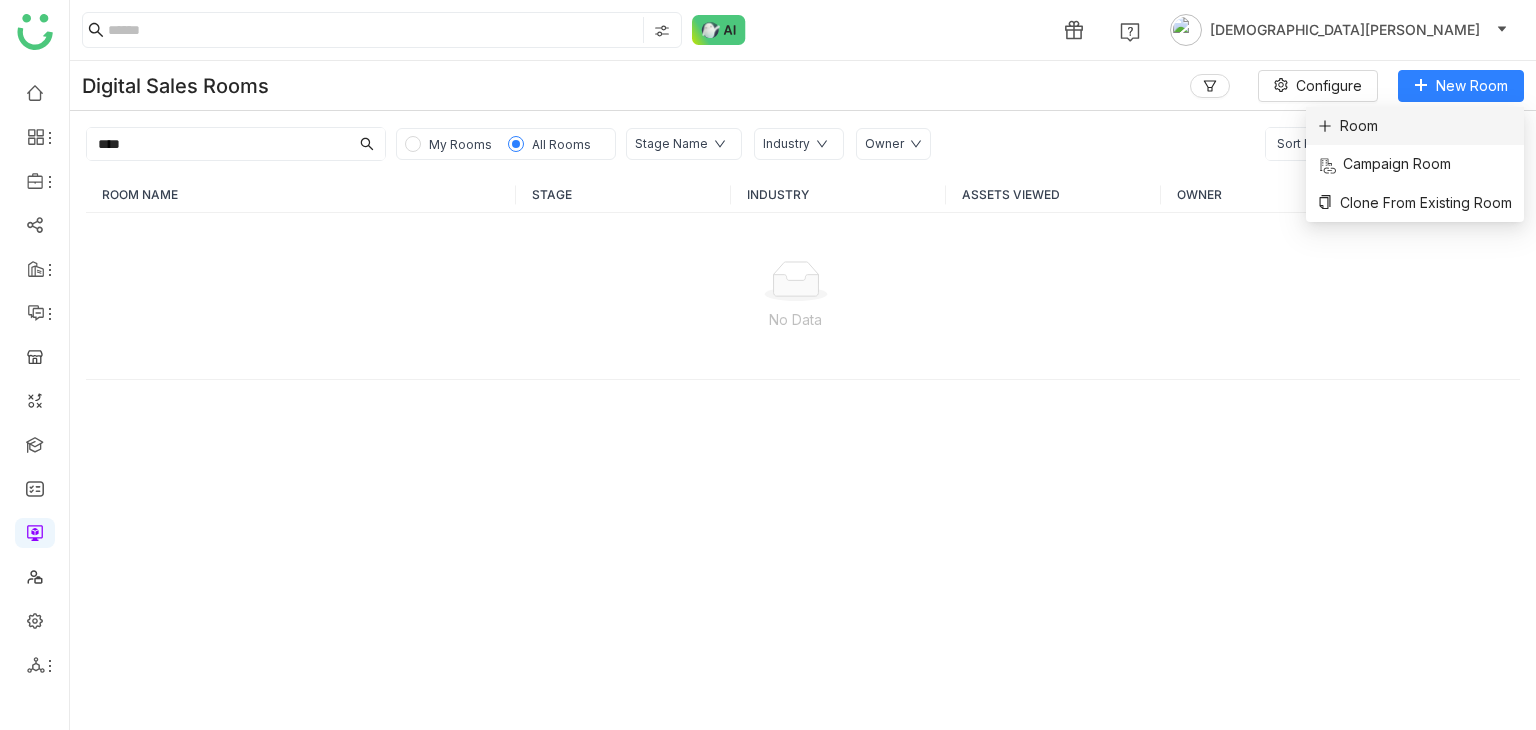 click on "Room" at bounding box center (1415, 126) 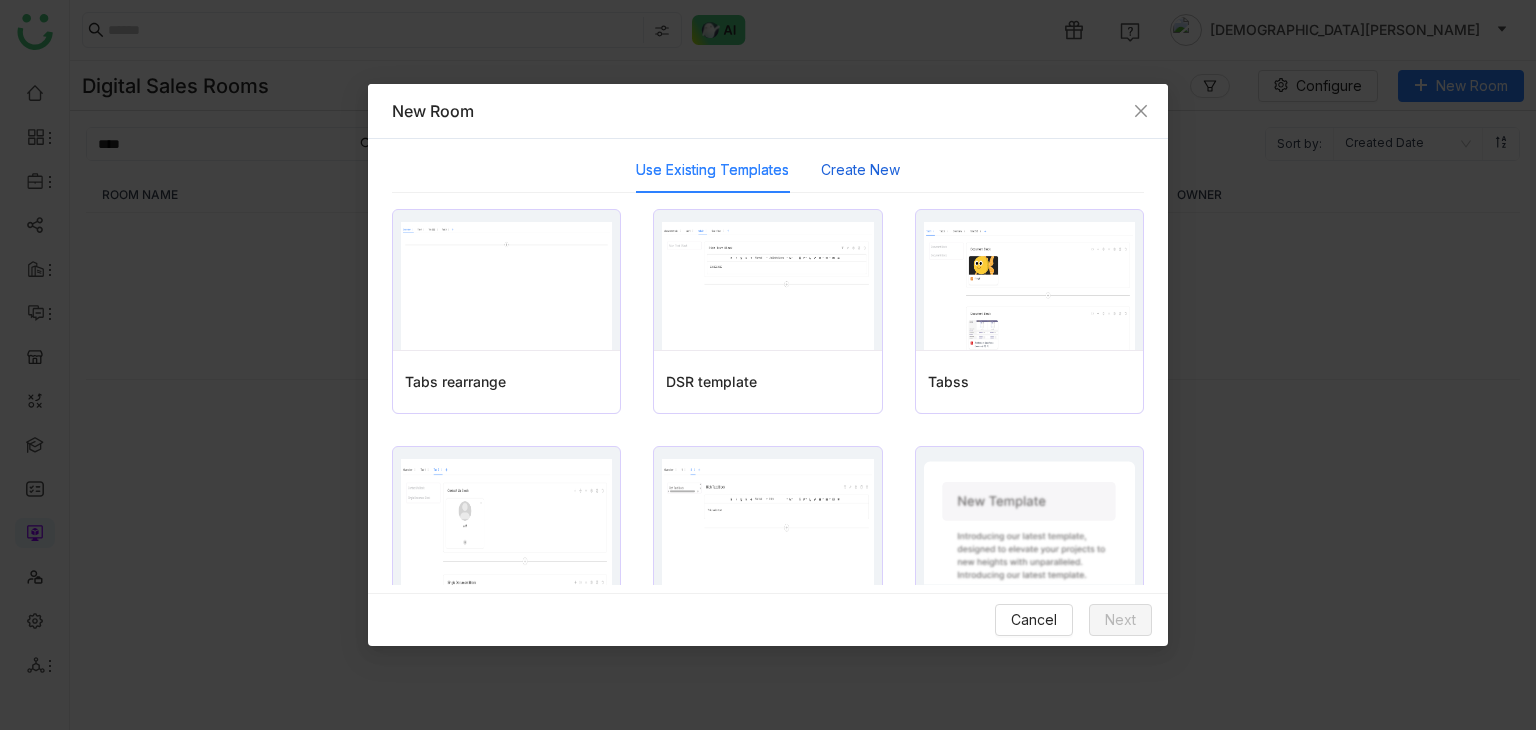 click on "Create New" at bounding box center (860, 170) 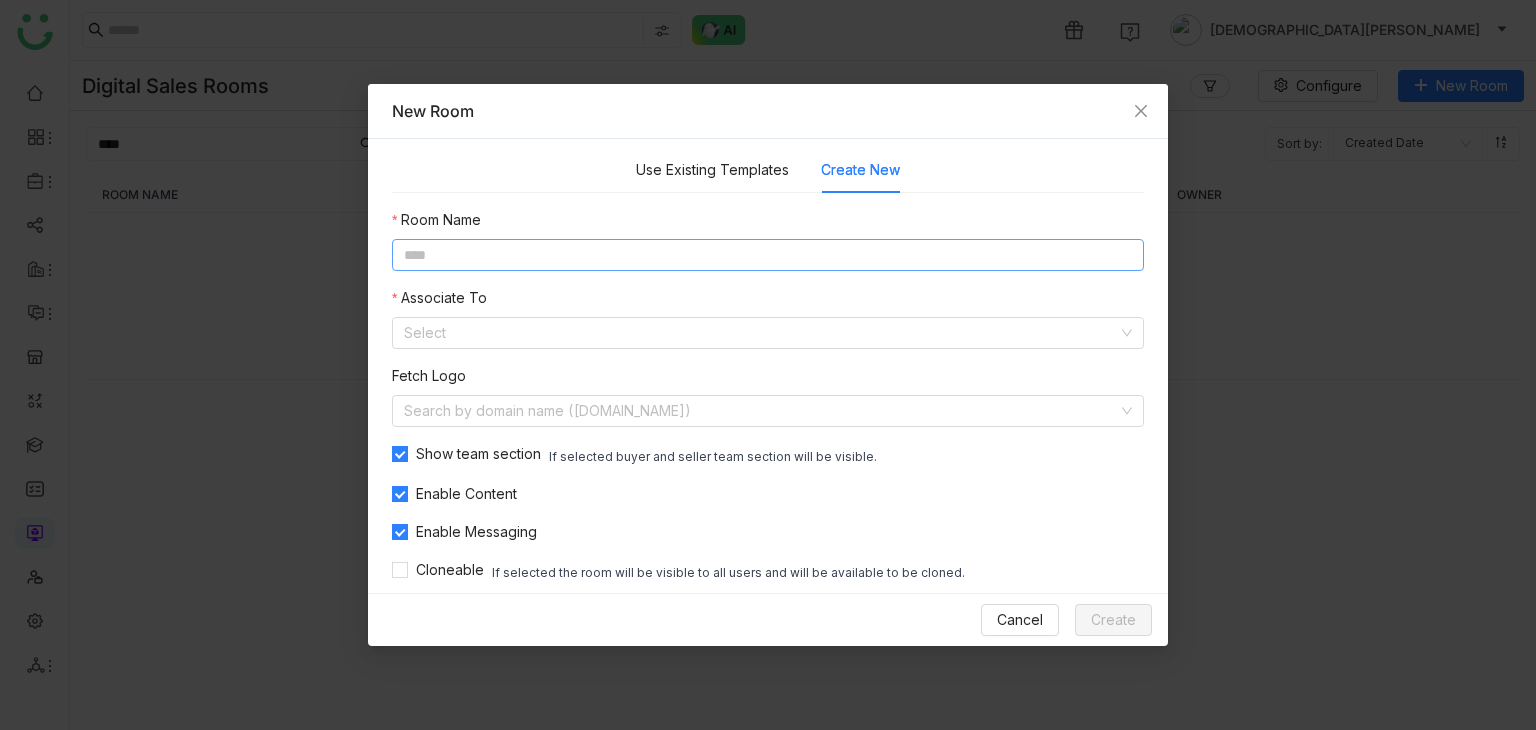 click 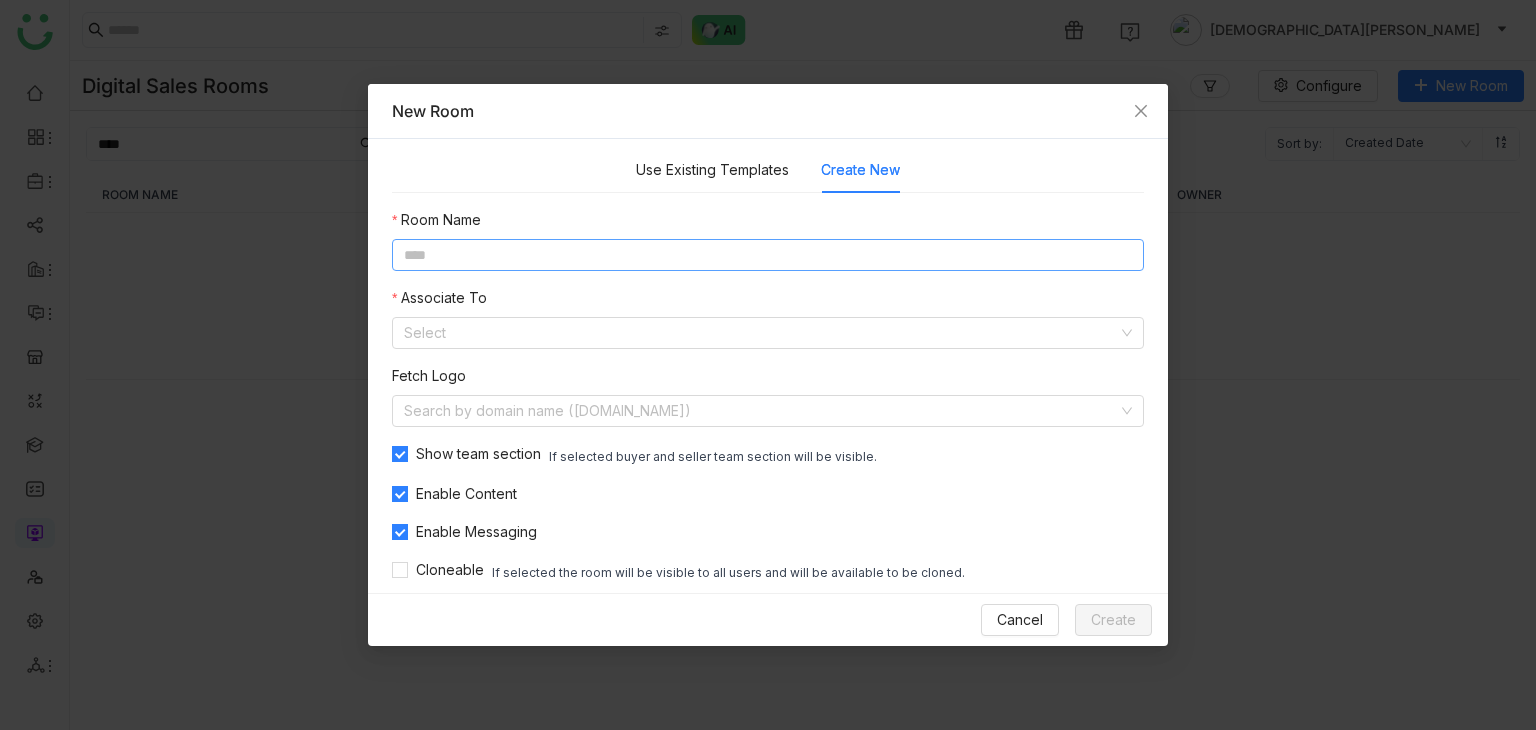 type on "*" 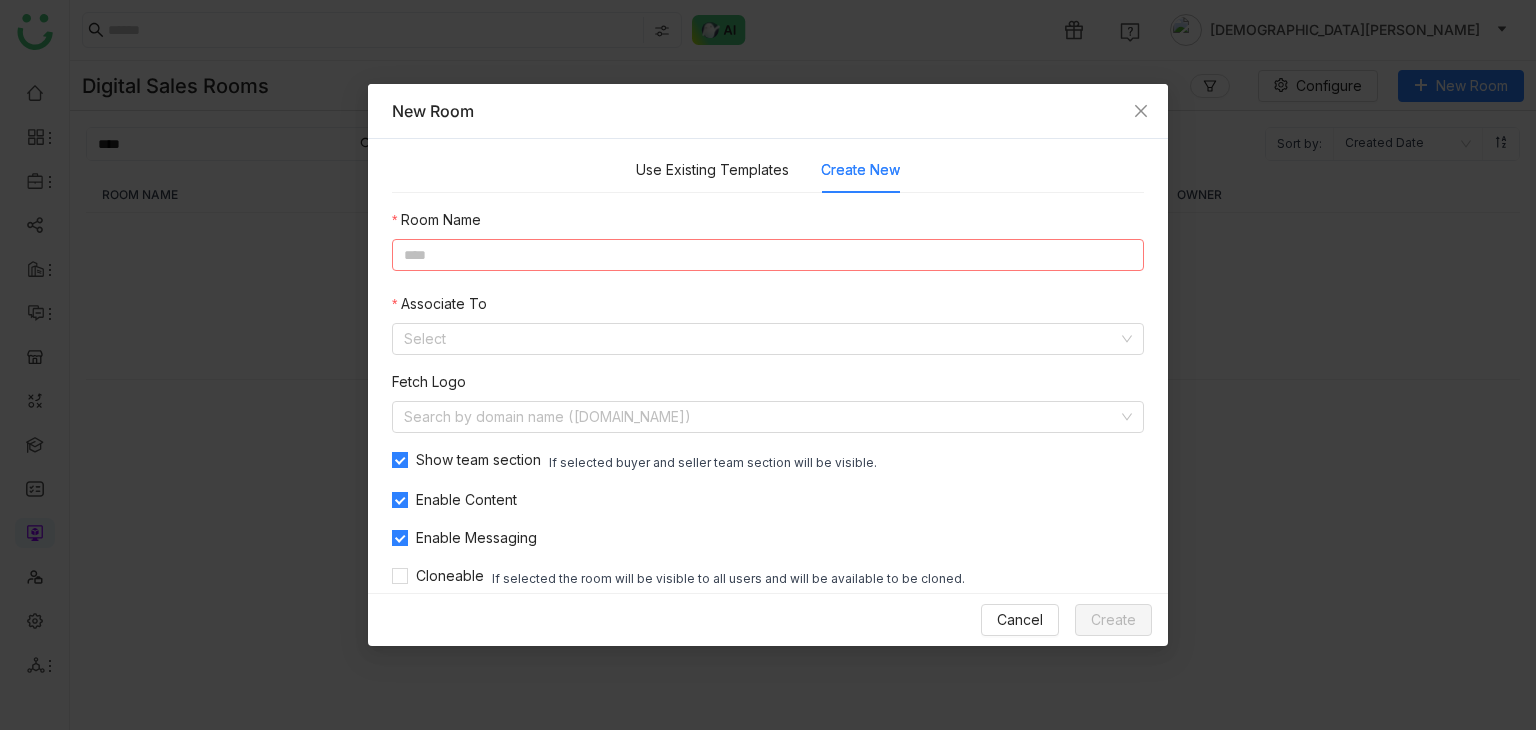 type on "*" 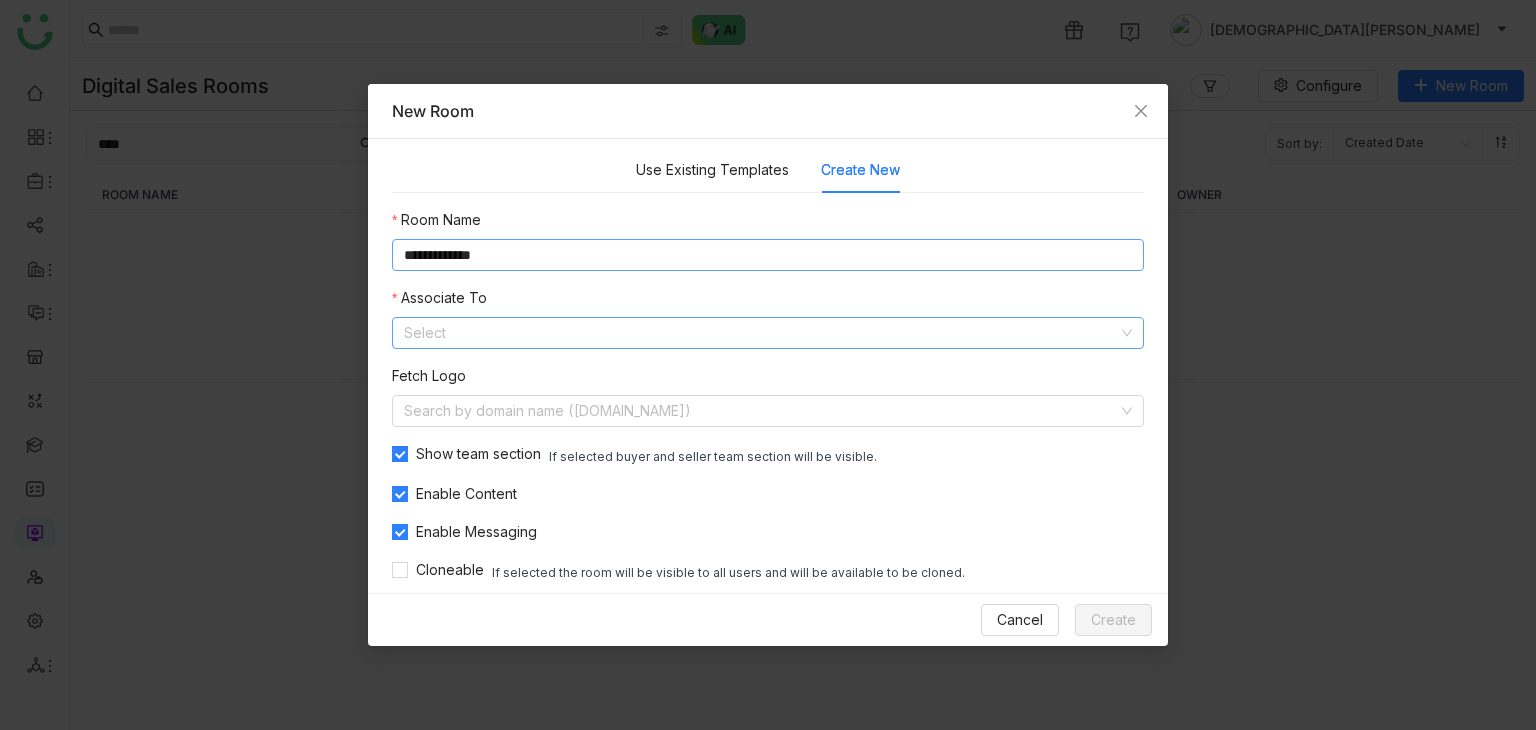 type on "**********" 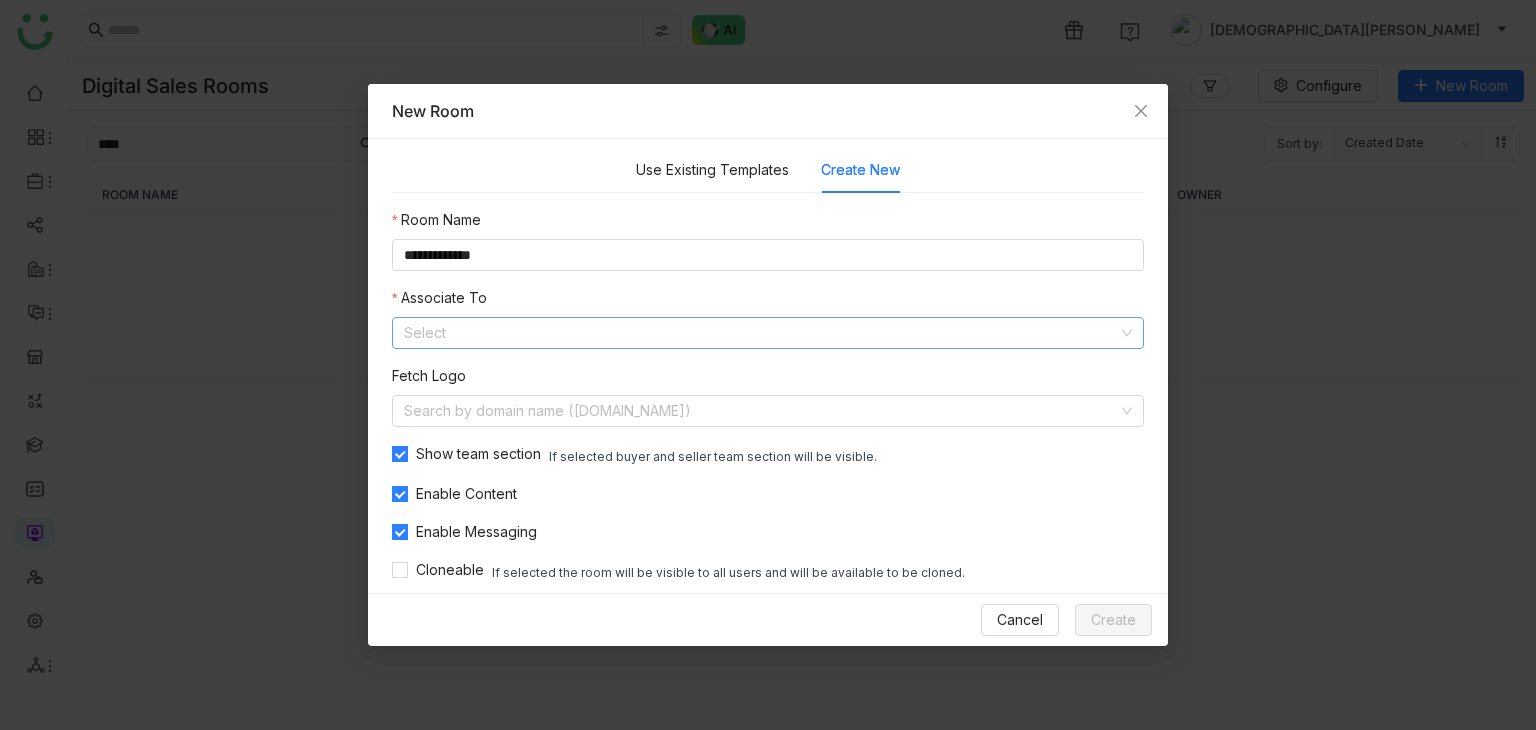 click 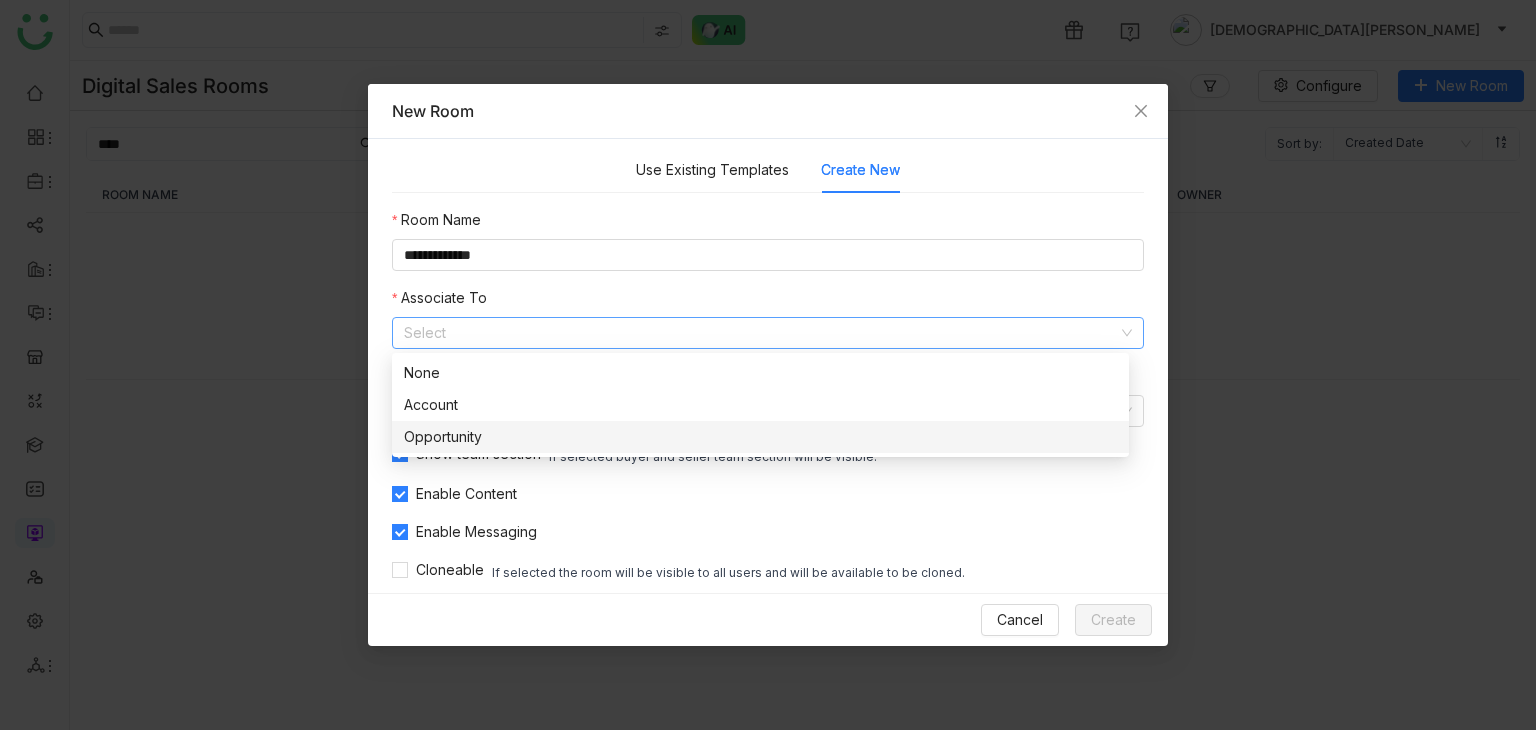 click on "Opportunity" at bounding box center (760, 437) 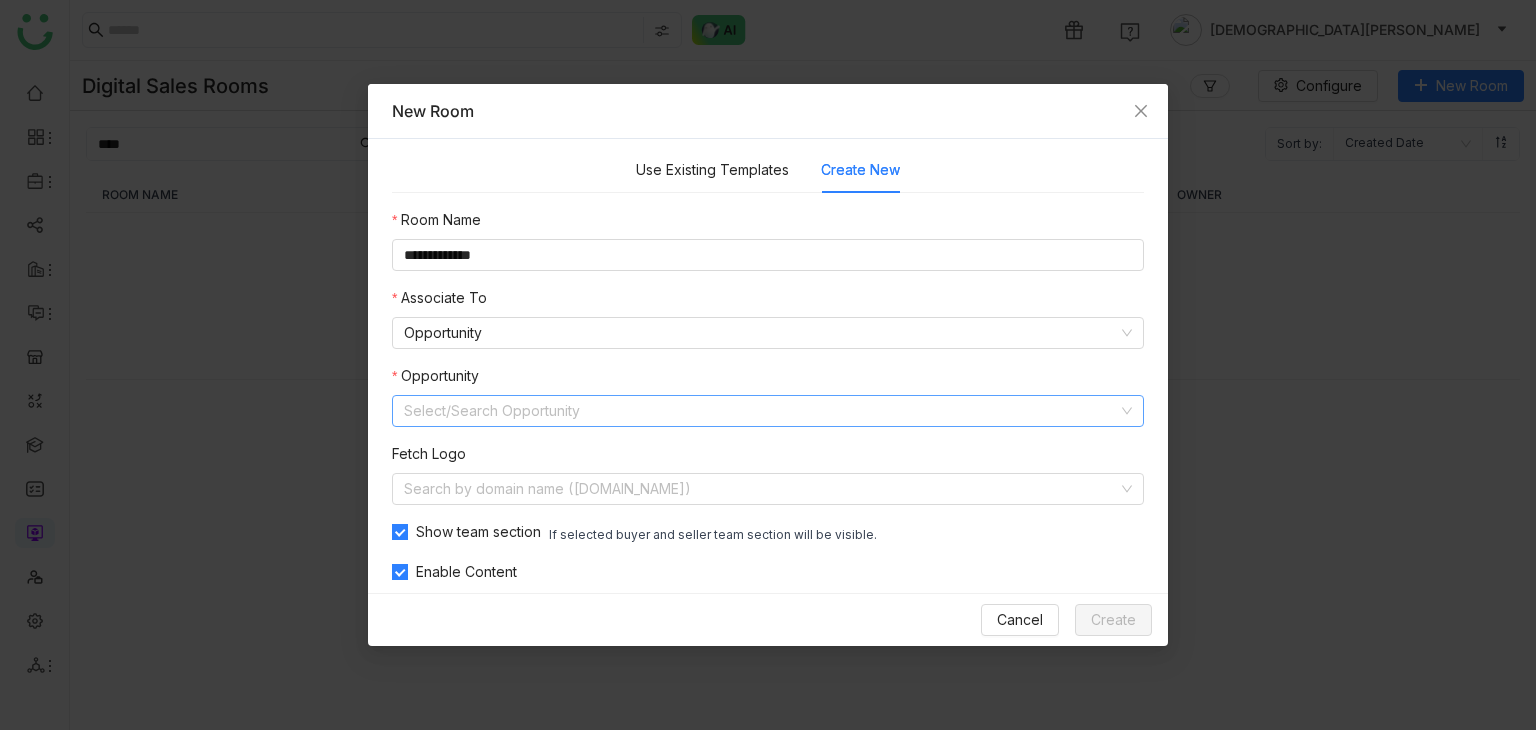 click 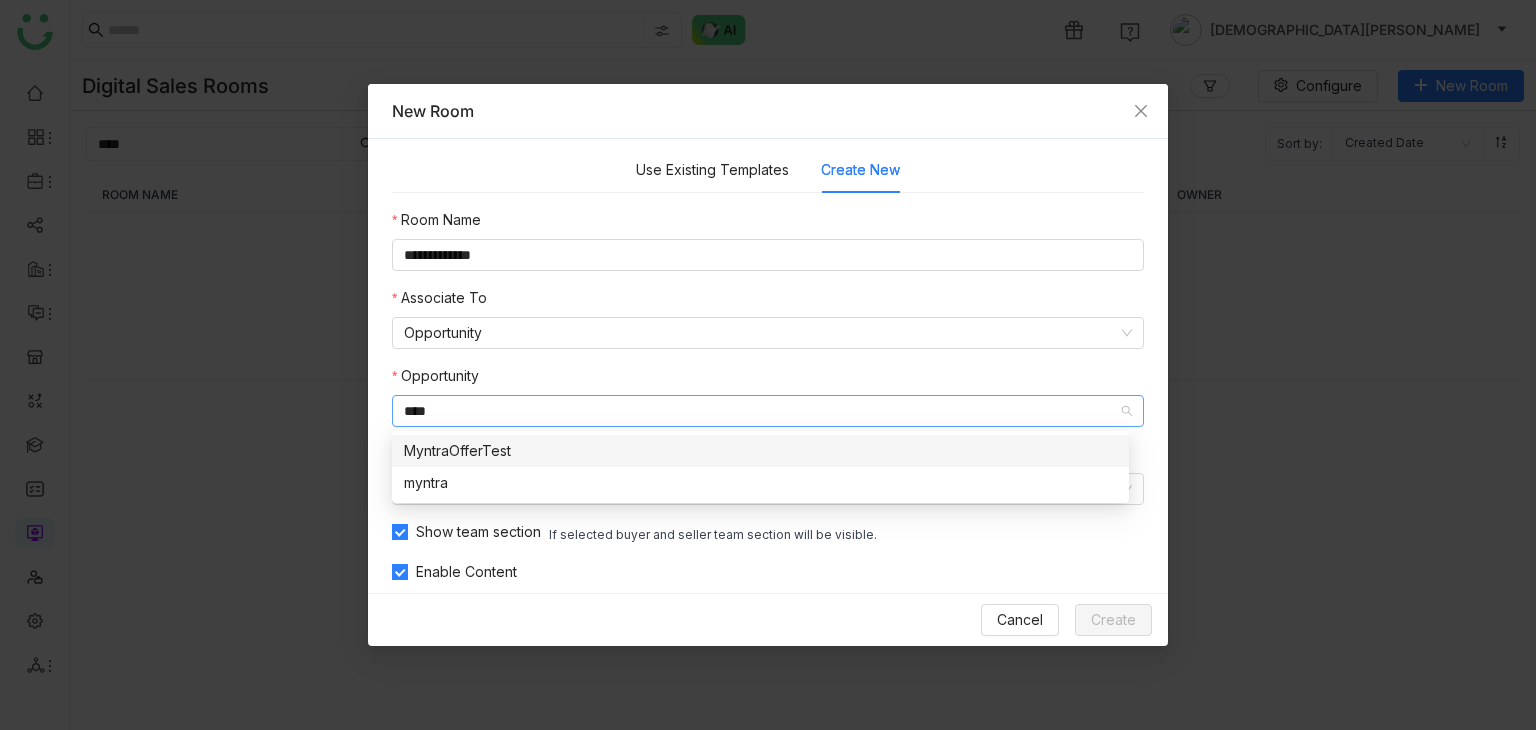 type on "****" 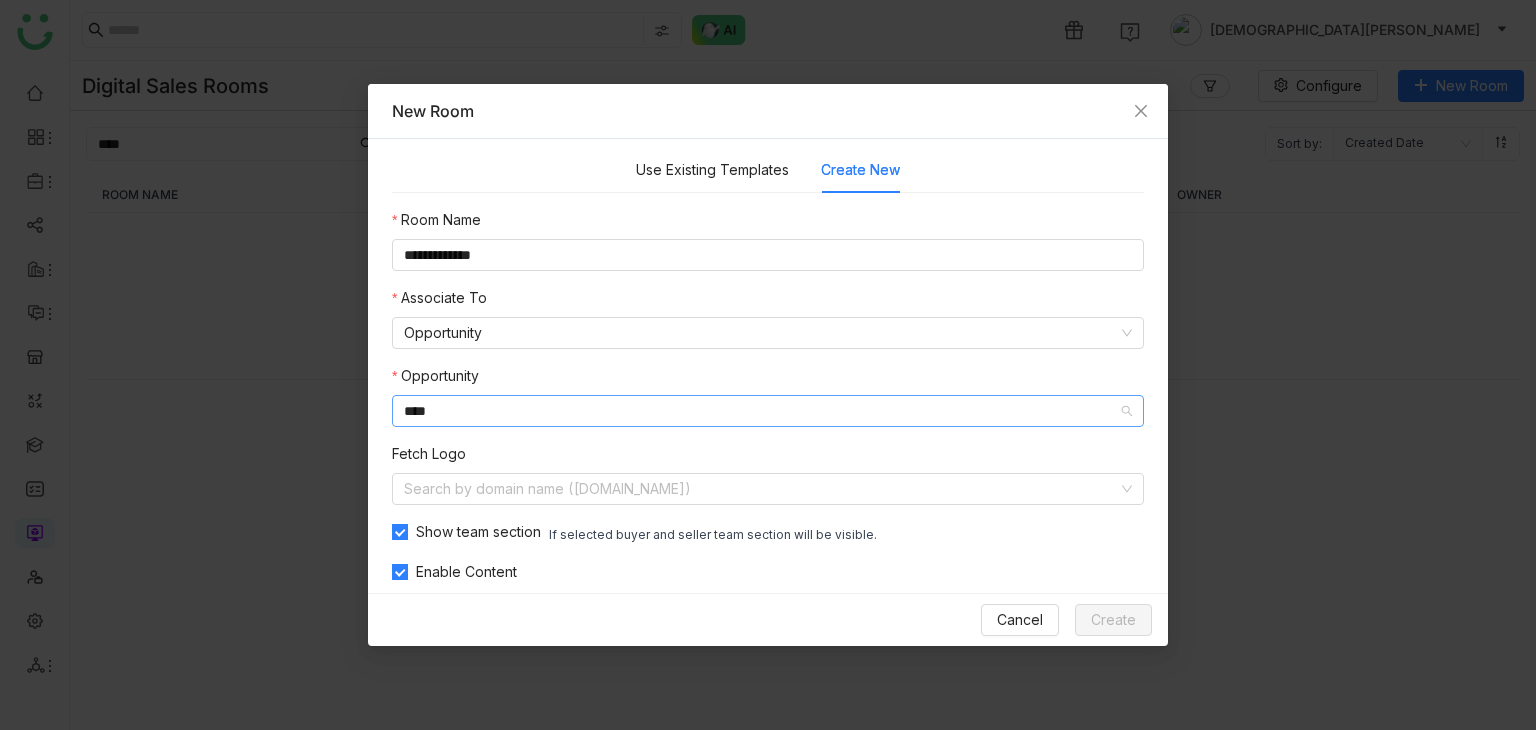 type 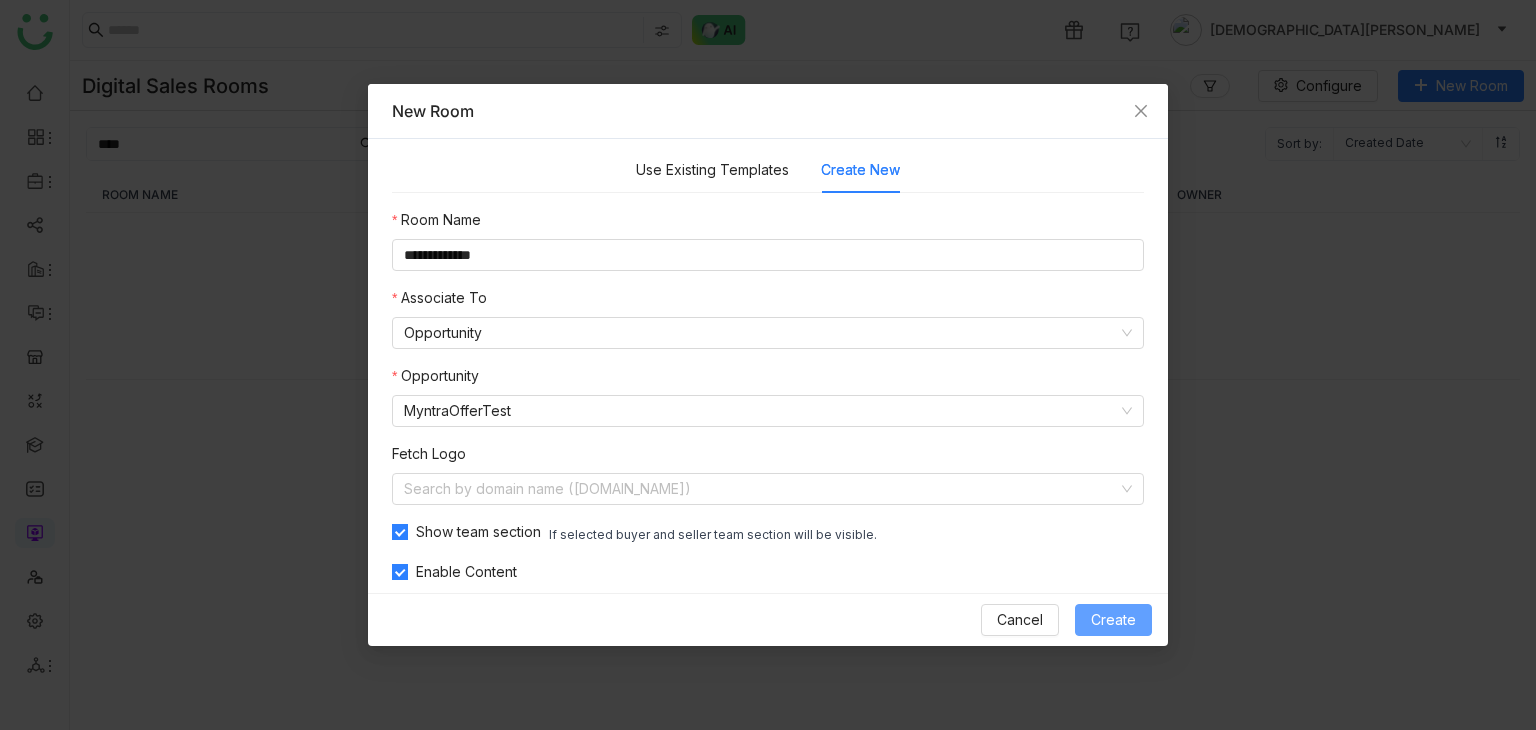 click on "Create" at bounding box center [1113, 620] 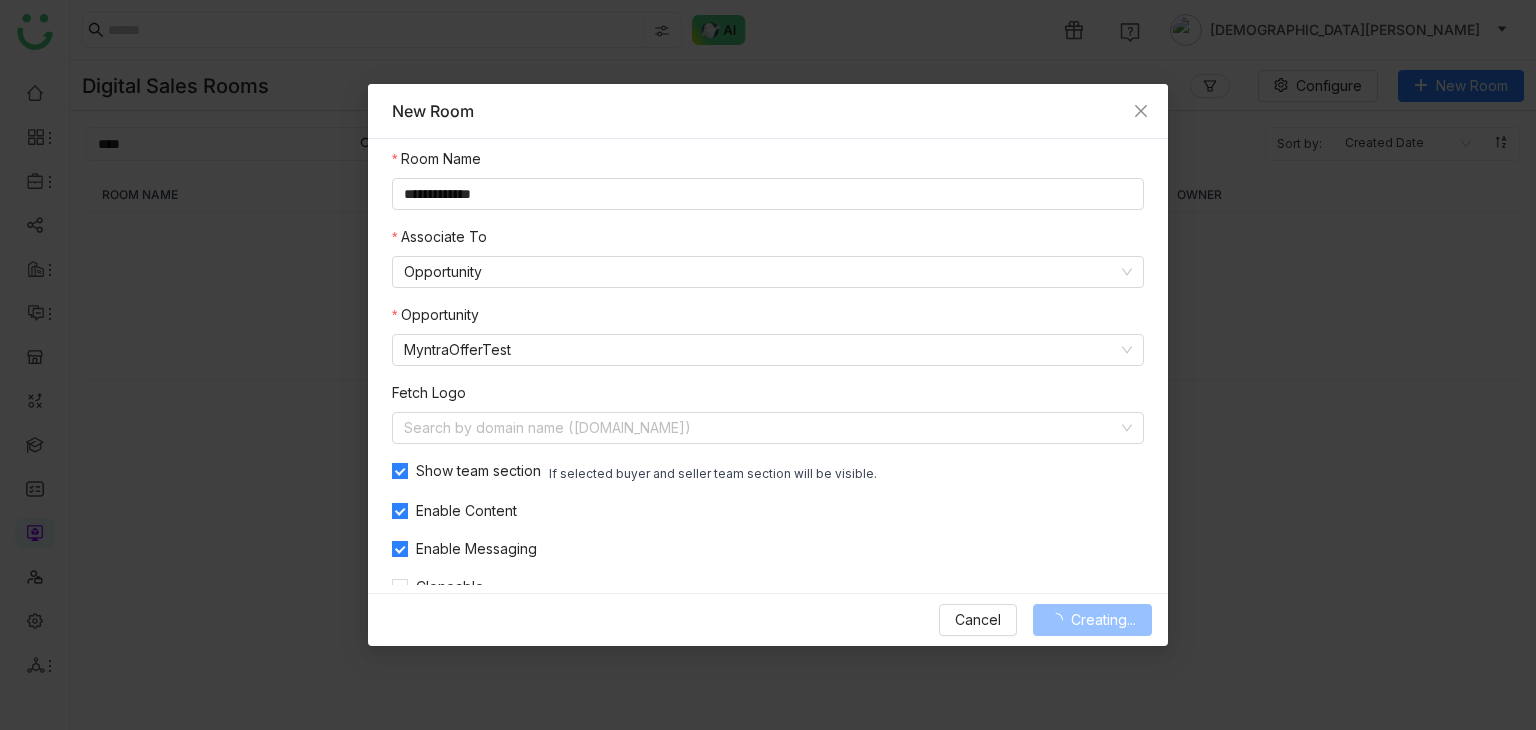 scroll, scrollTop: 92, scrollLeft: 0, axis: vertical 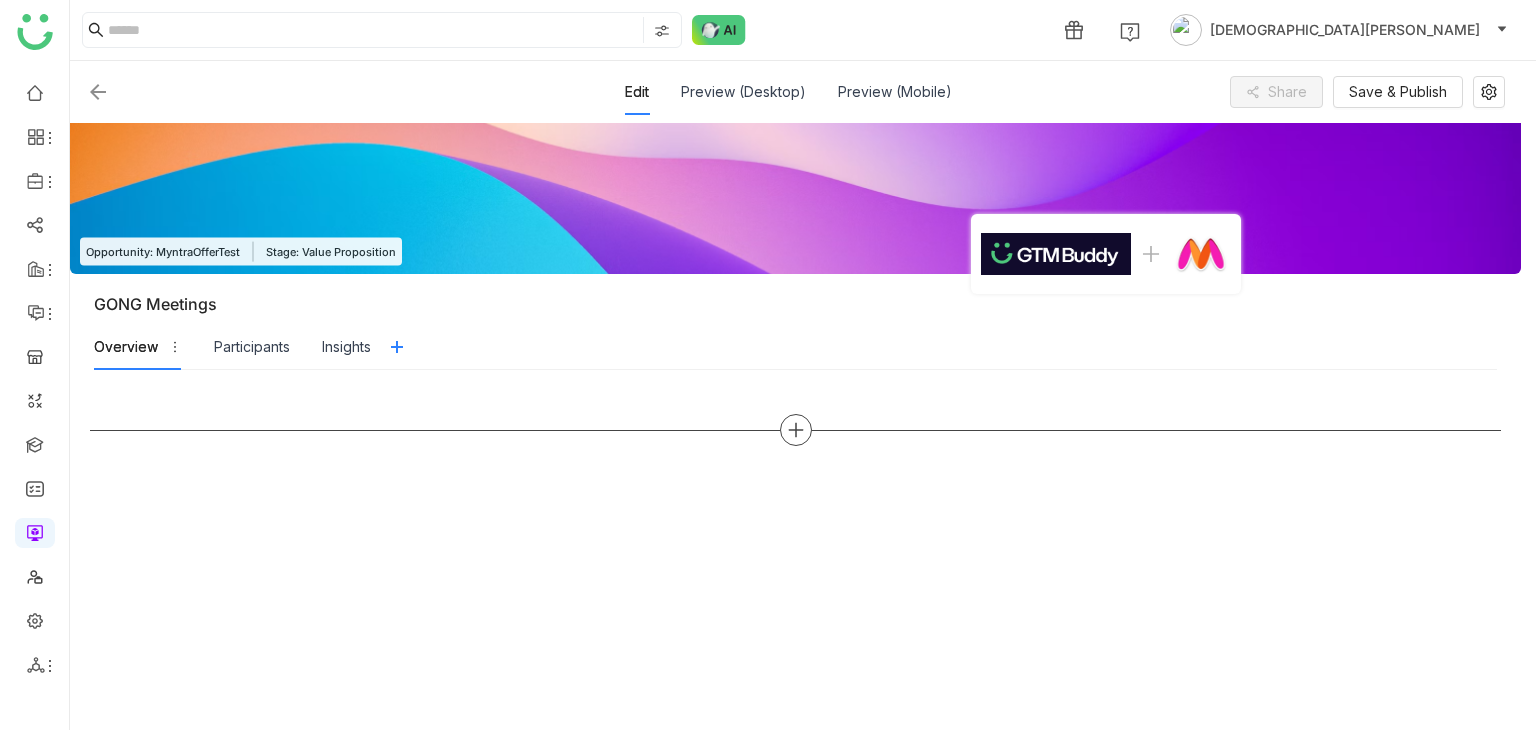 click 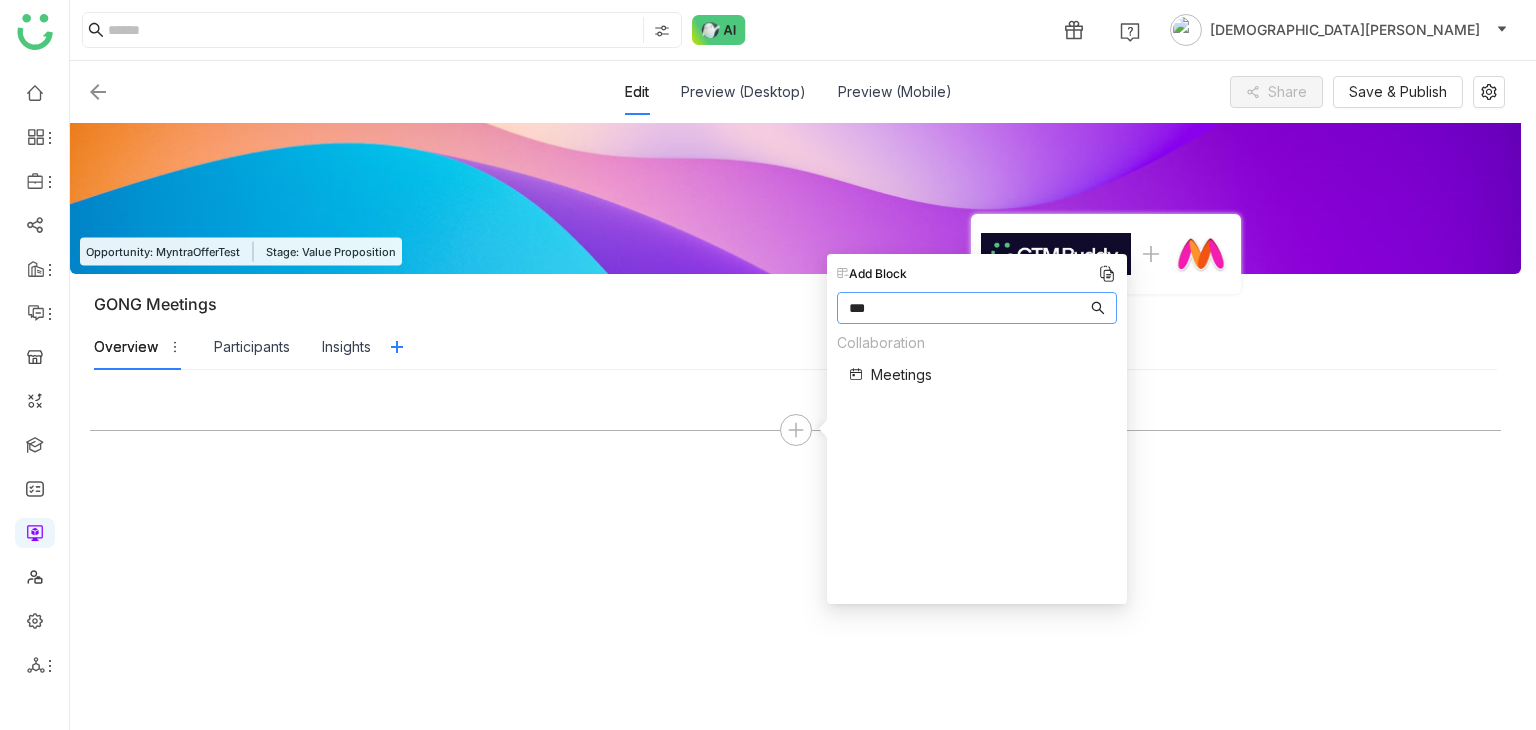 type on "***" 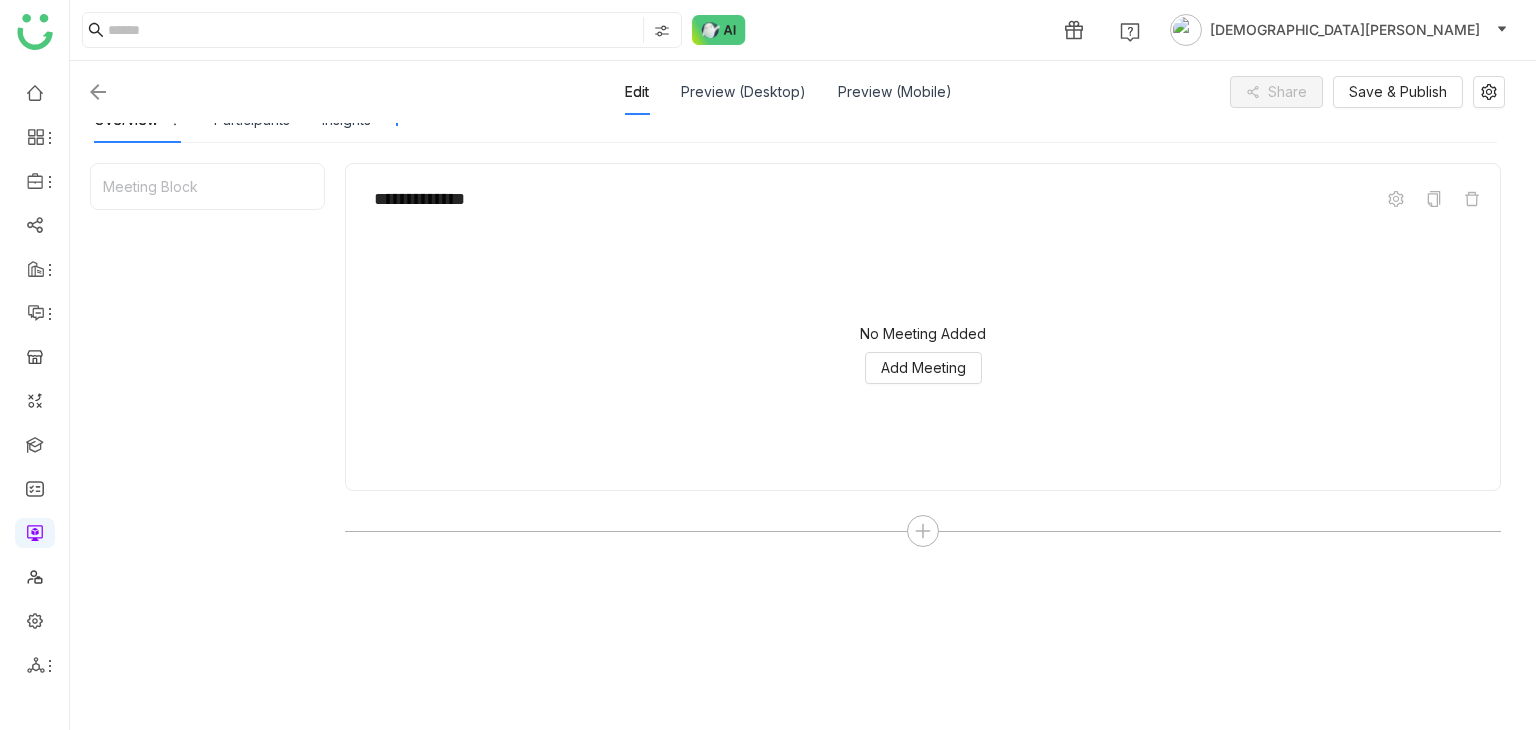 scroll, scrollTop: 248, scrollLeft: 0, axis: vertical 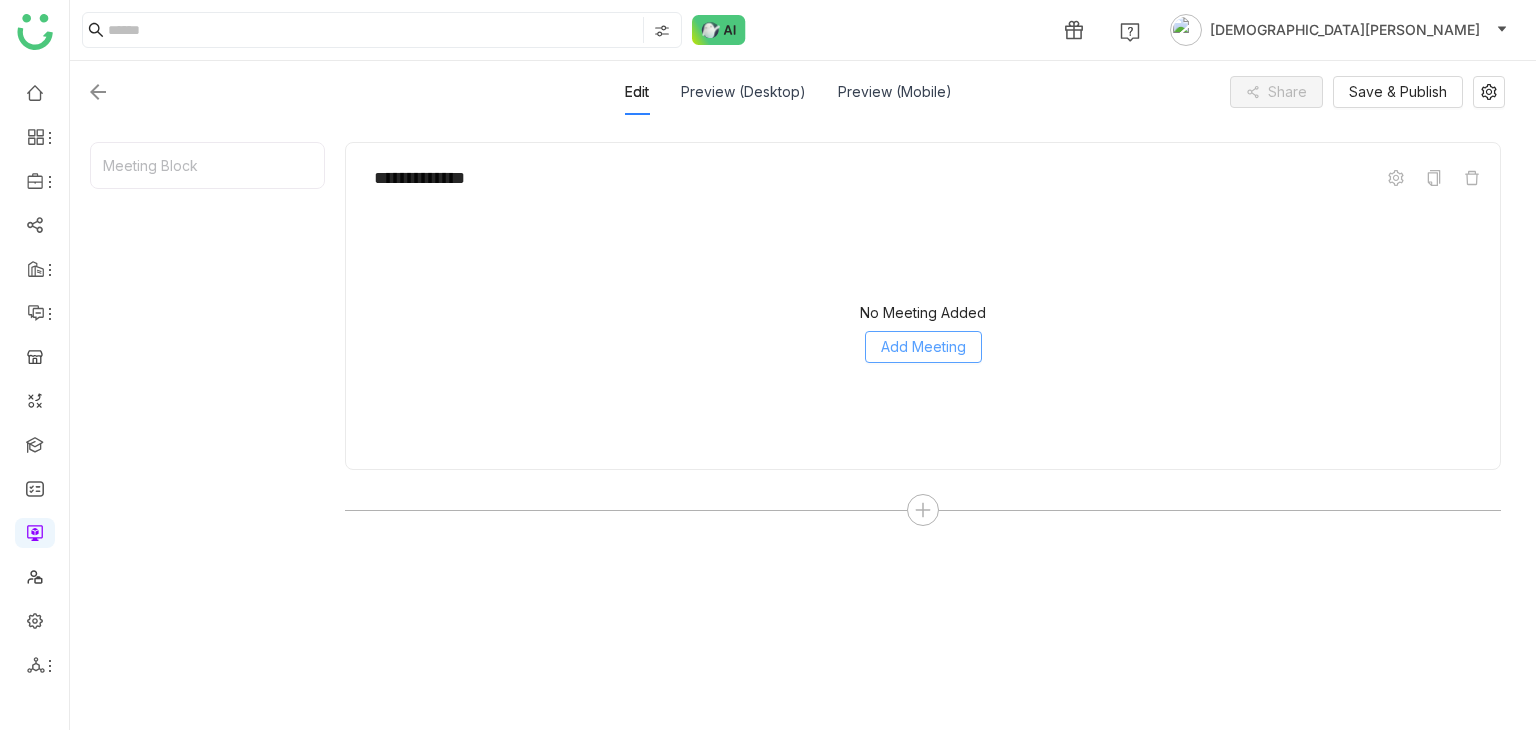 click on "Add Meeting" 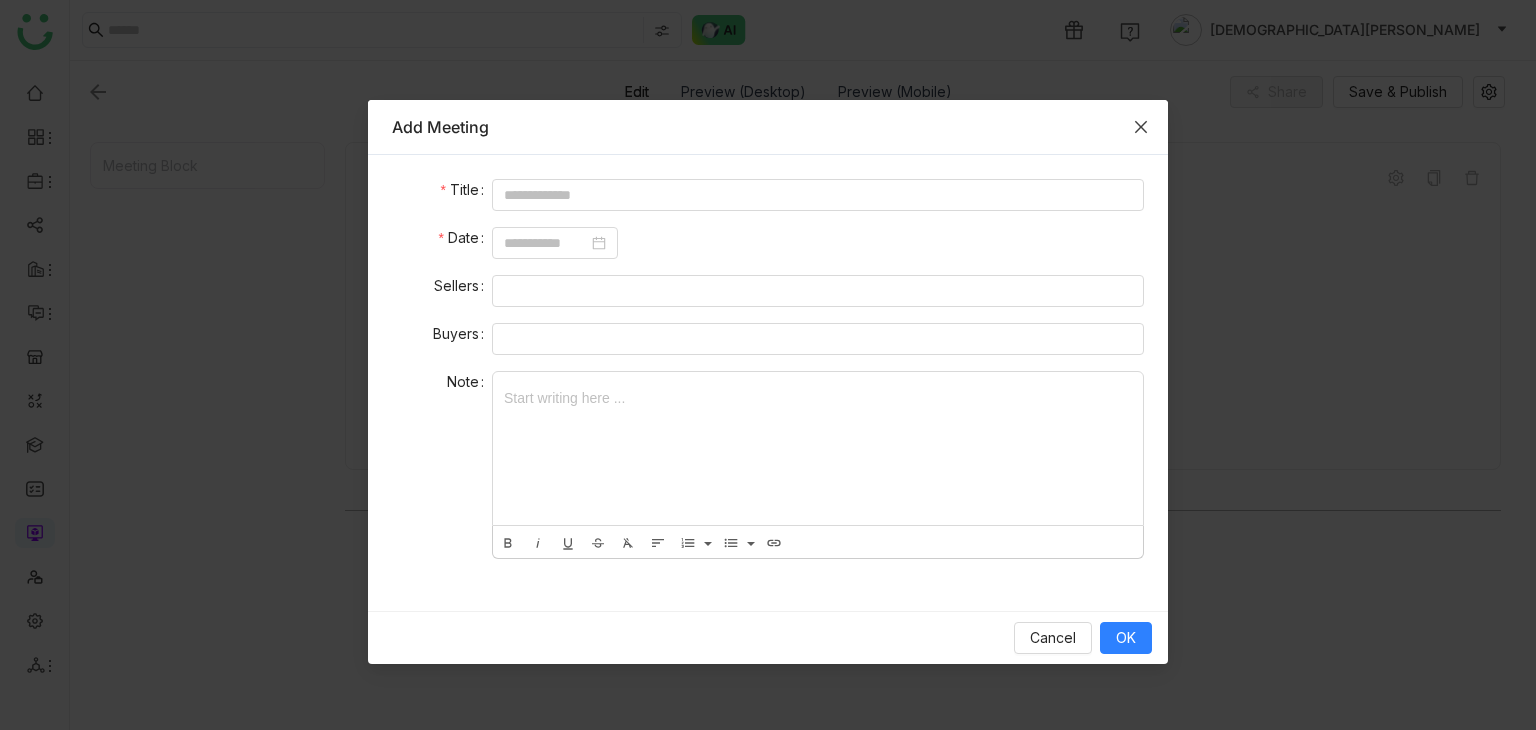 click 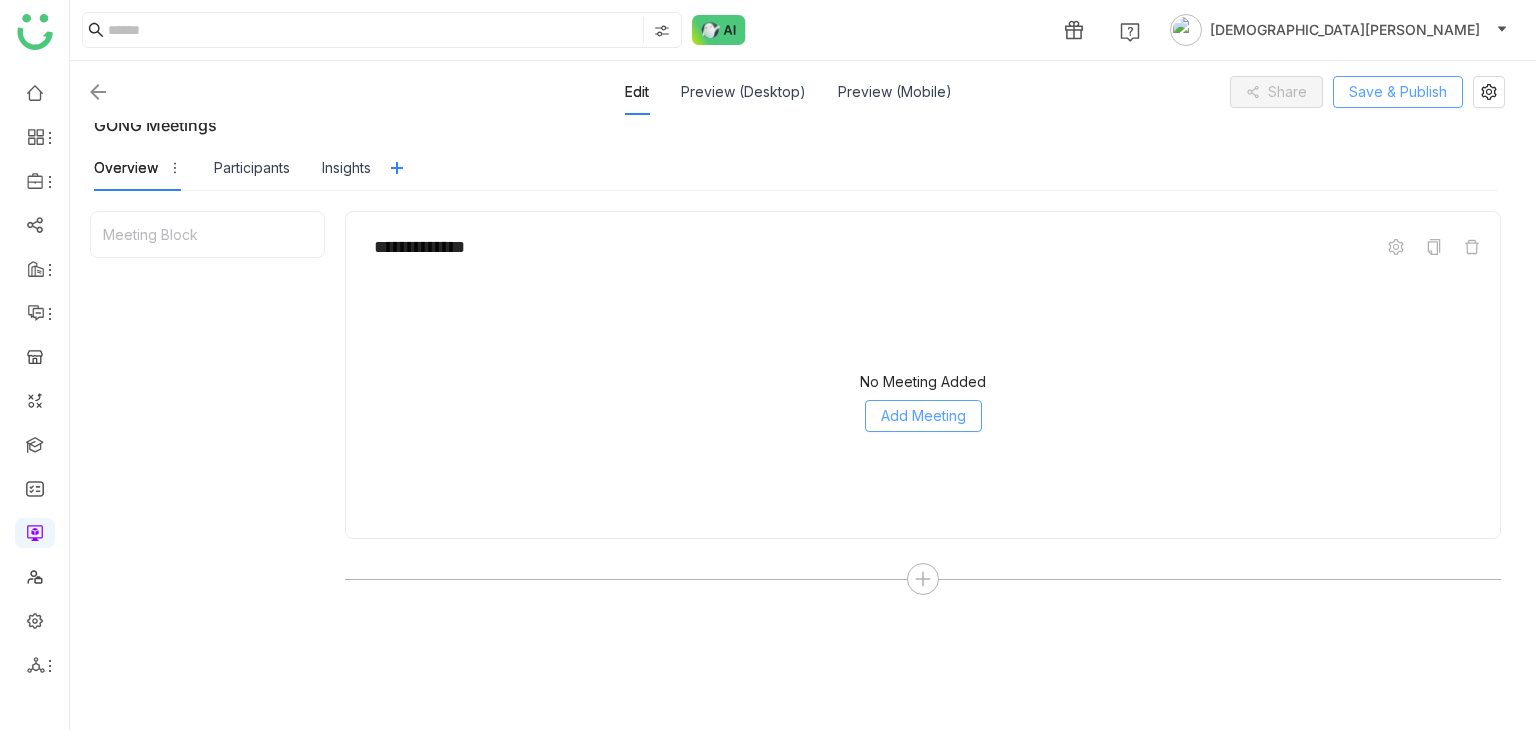 scroll, scrollTop: 148, scrollLeft: 0, axis: vertical 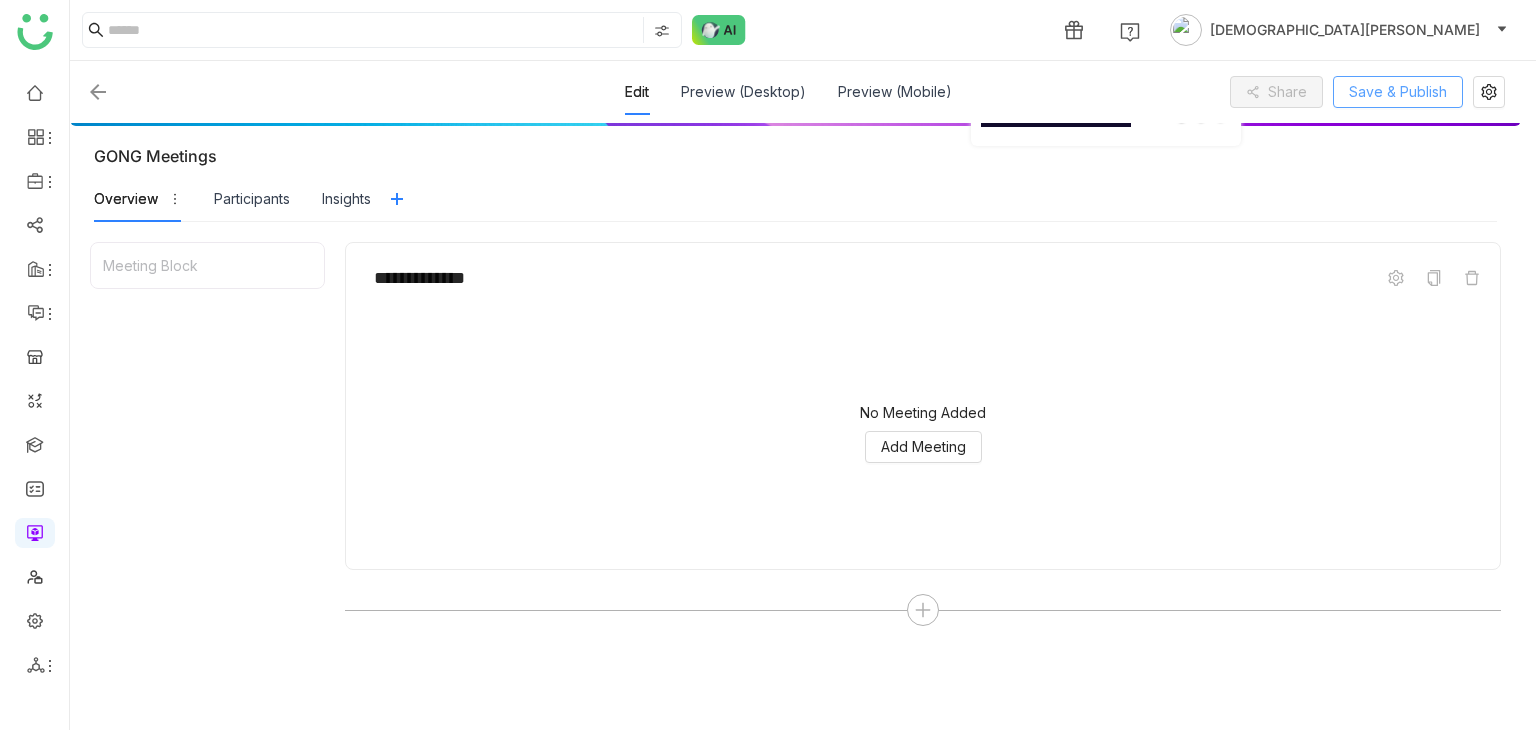 click on "Save & Publish" at bounding box center (1398, 92) 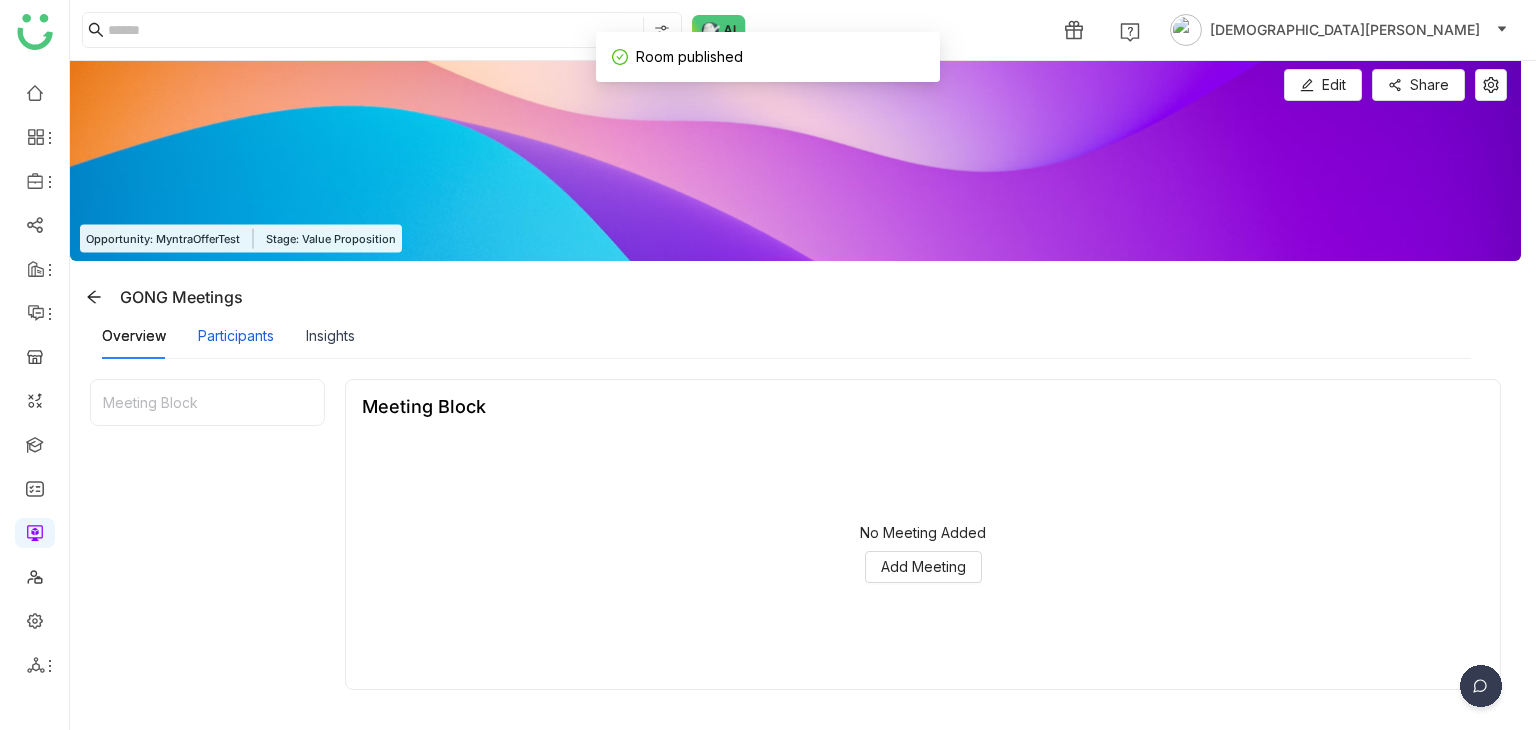 click on "Participants" at bounding box center (236, 336) 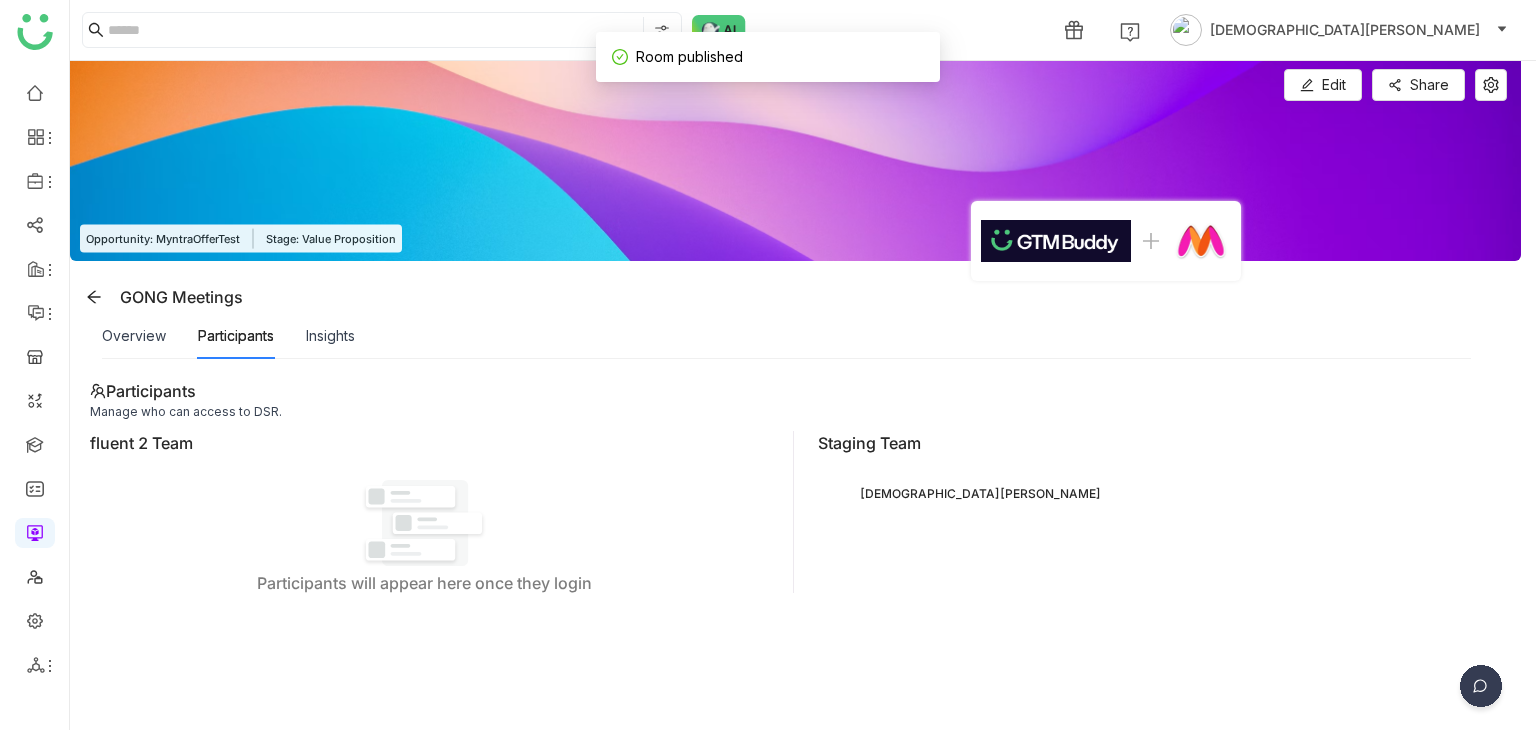 click on "Overview  Participants  Insights" at bounding box center [795, 336] 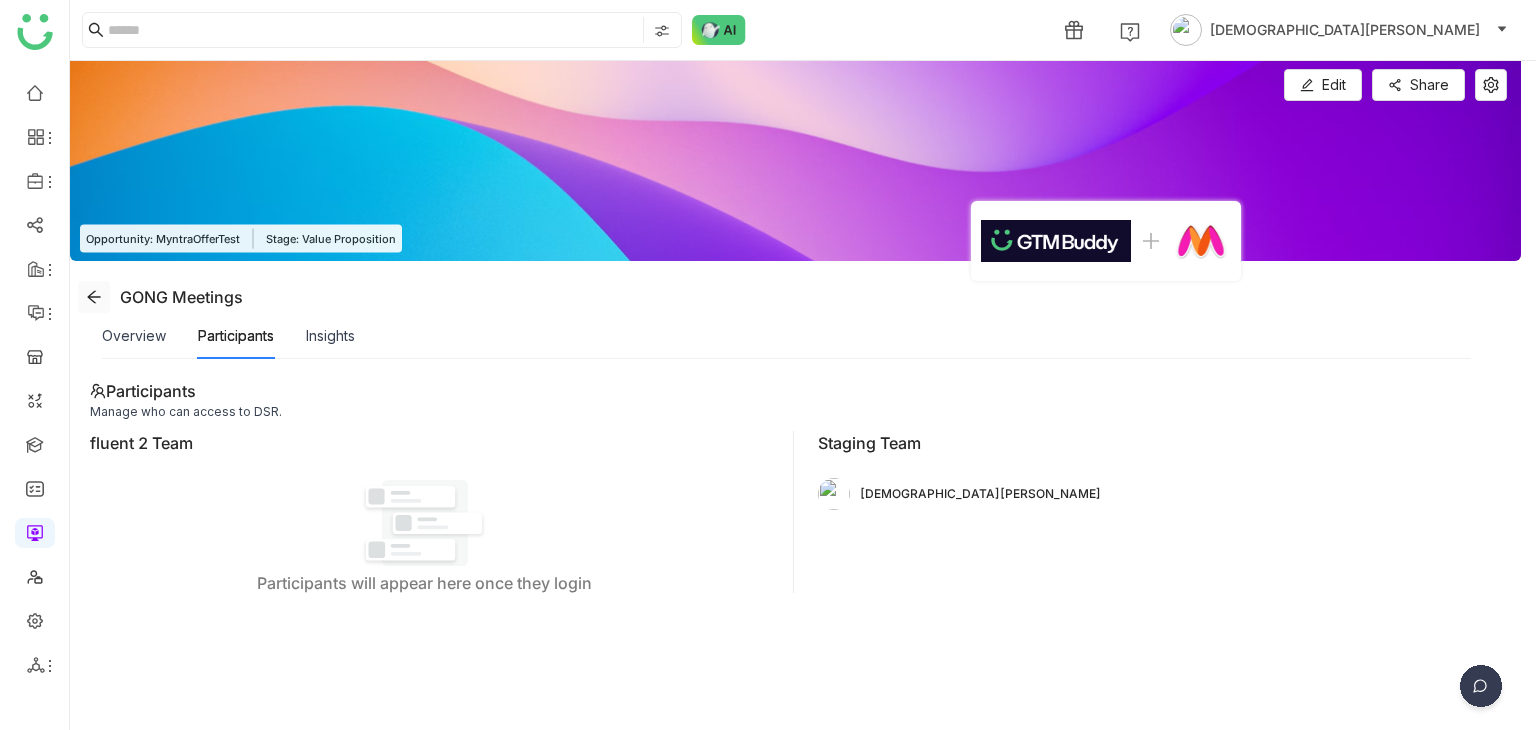 click 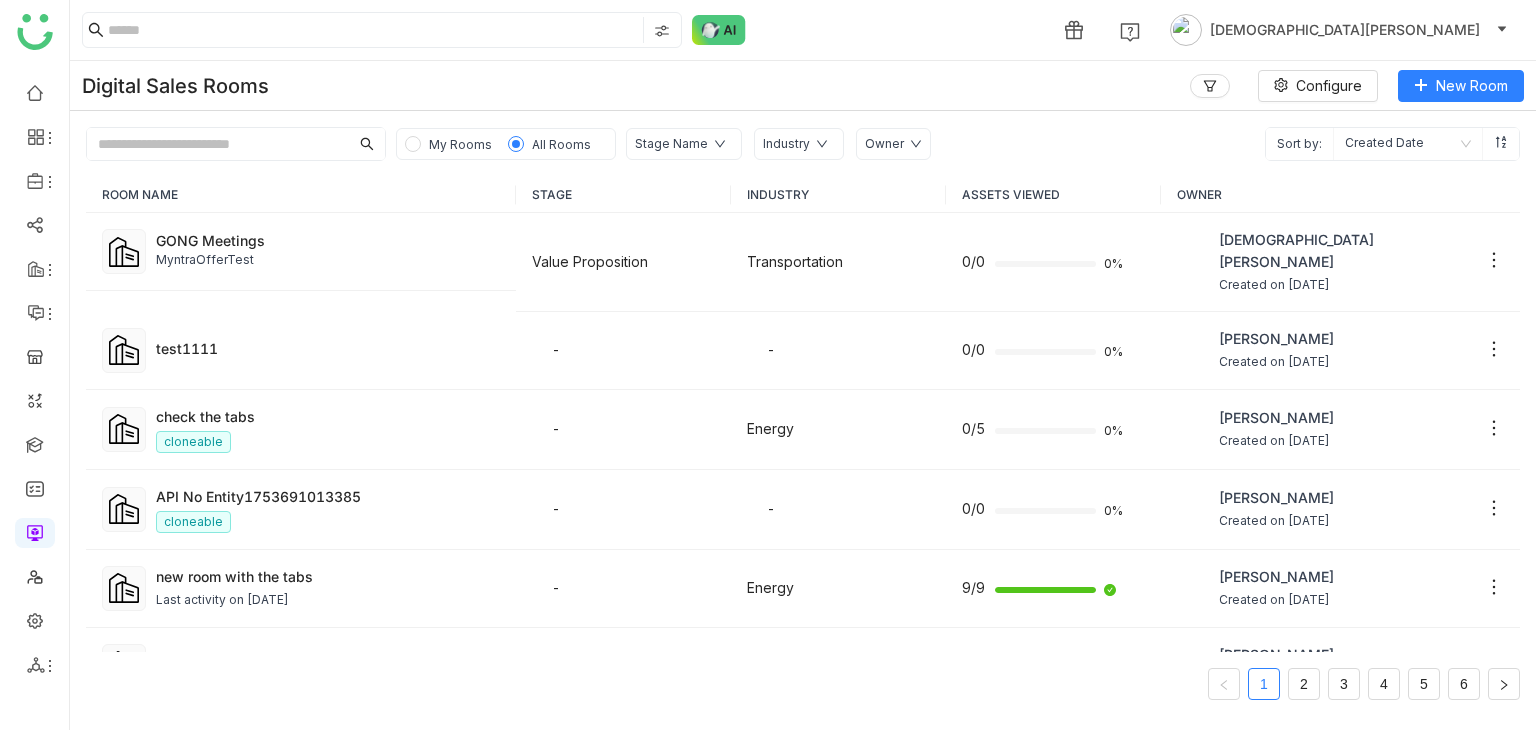 click on "Stage Name" 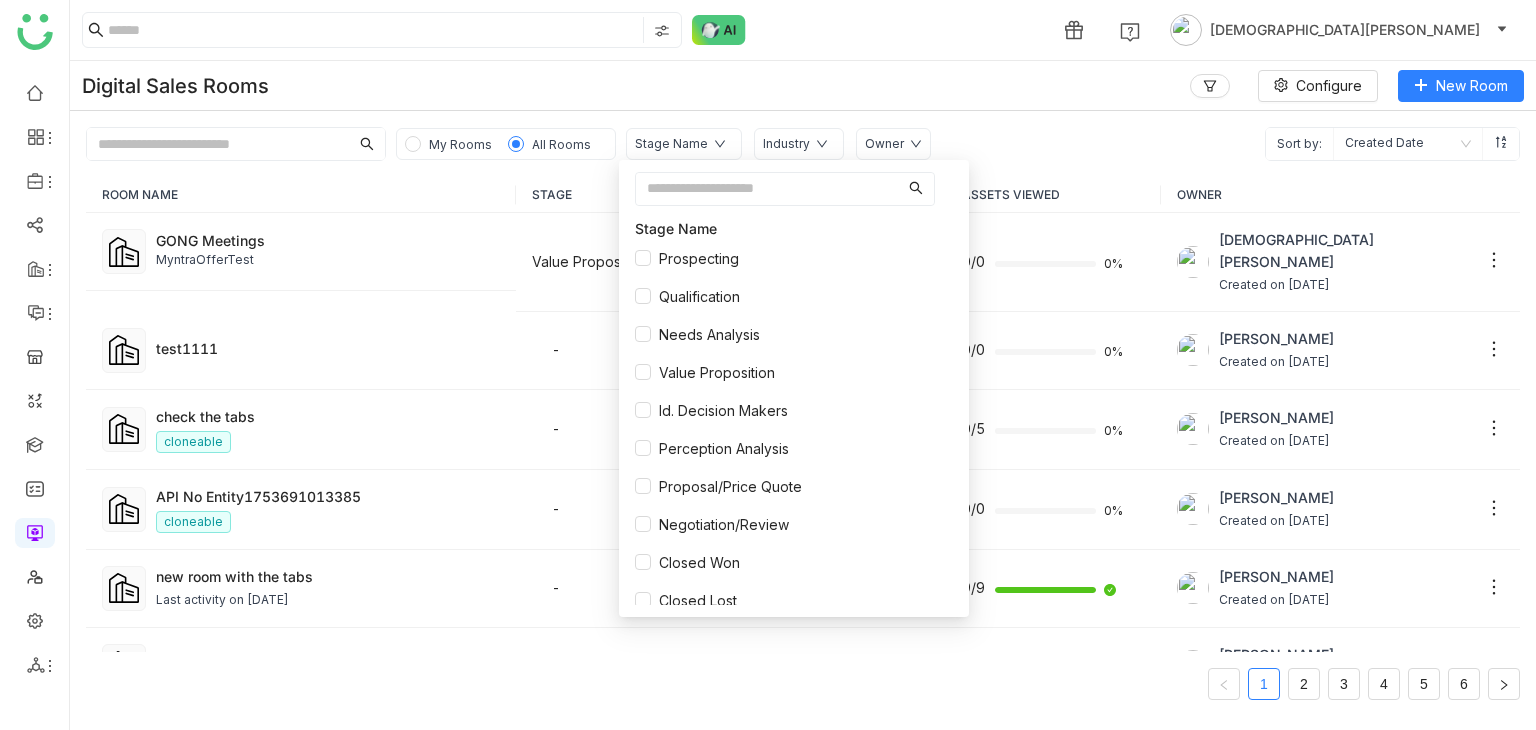 click on "My Rooms All Rooms Stage Name Industry Owner Sort by:  Created Date" 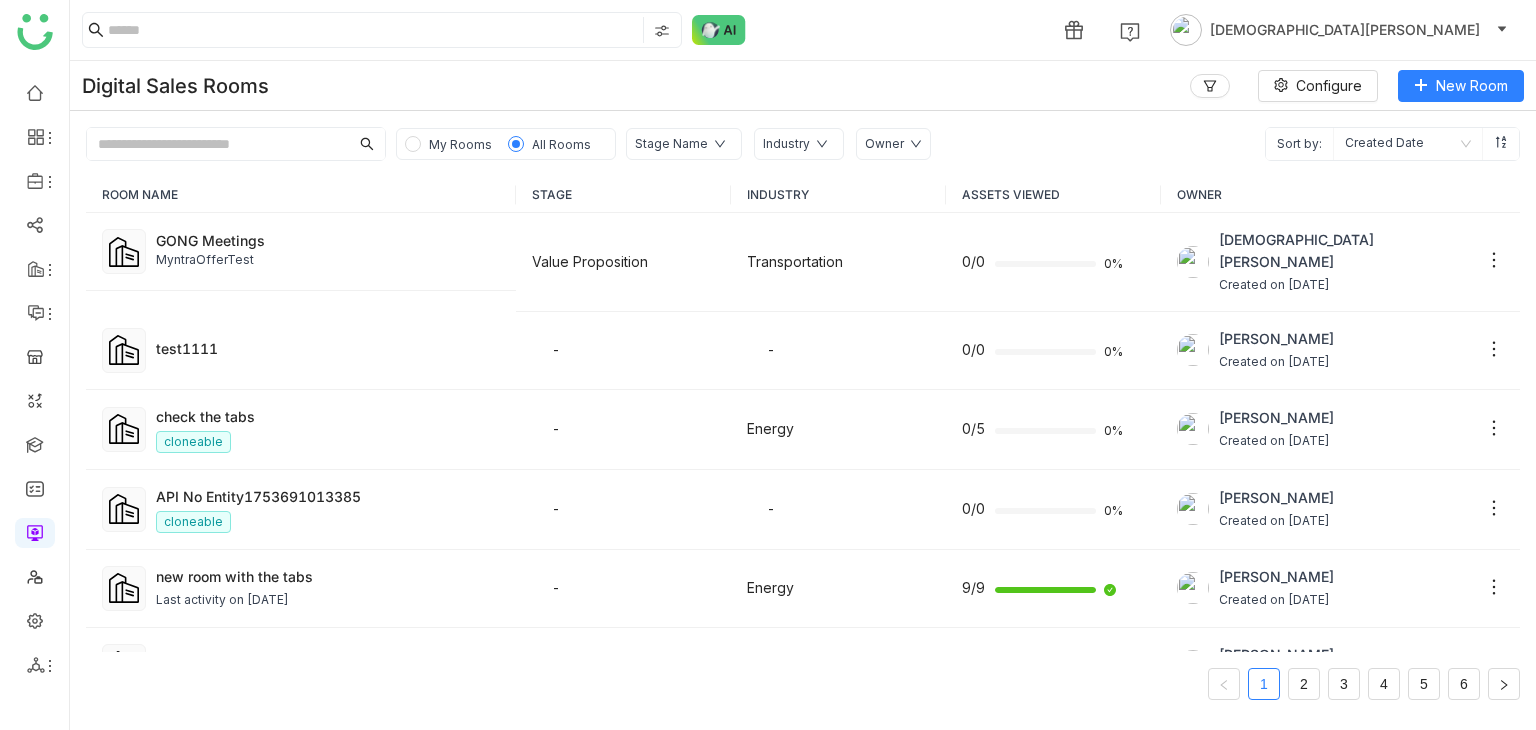 click on "Stage Name" 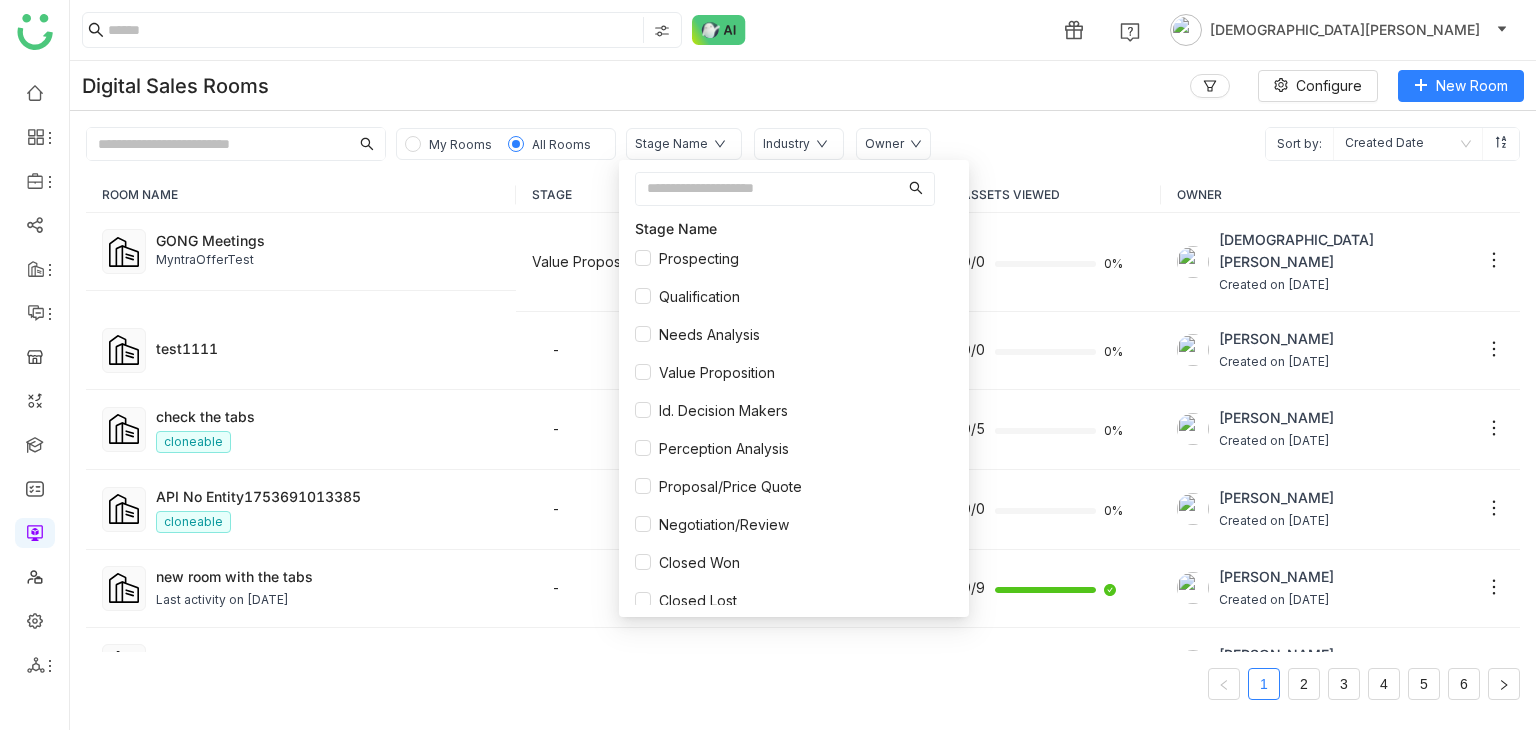 click on "My Rooms All Rooms Stage Name Industry Owner Sort by:  Created Date" 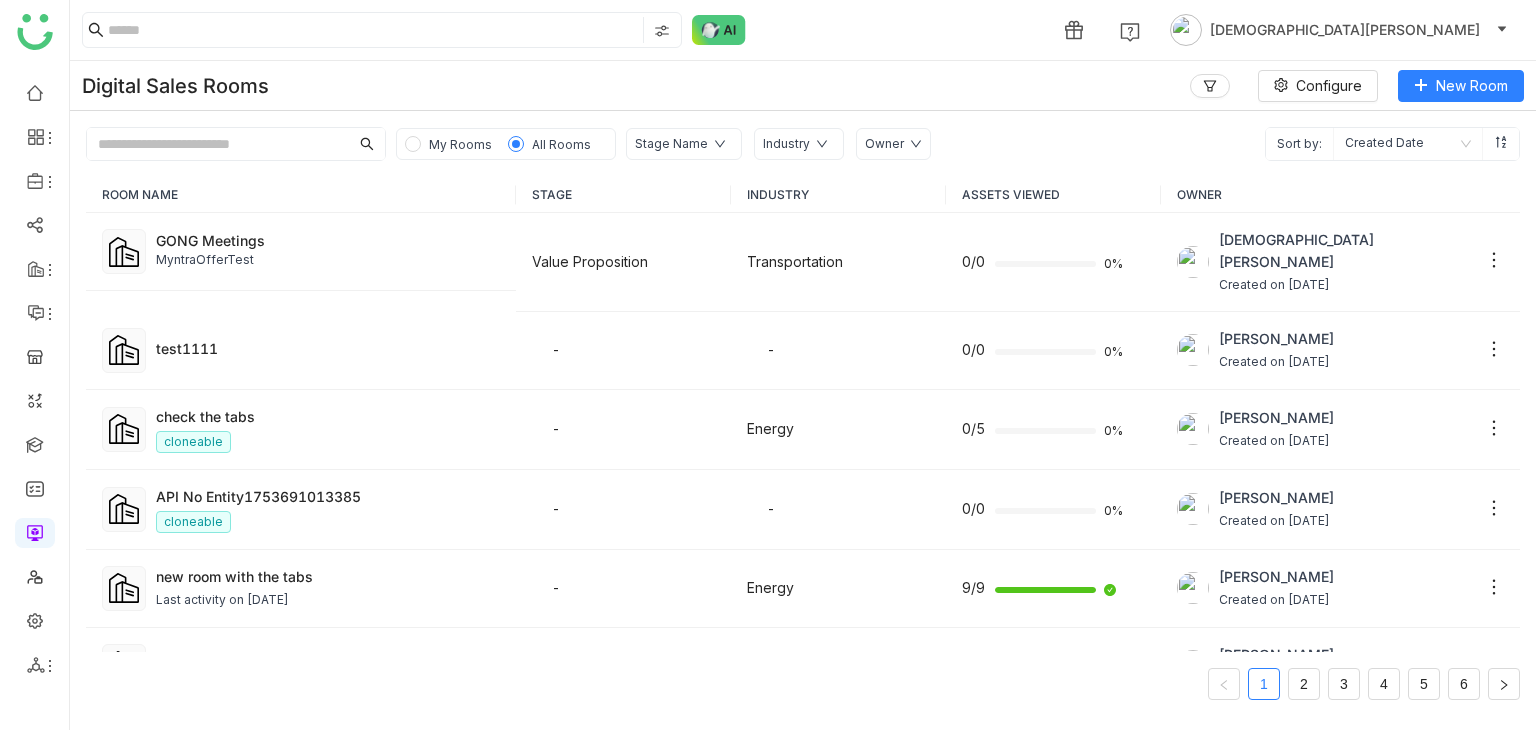 click on "Created Date" 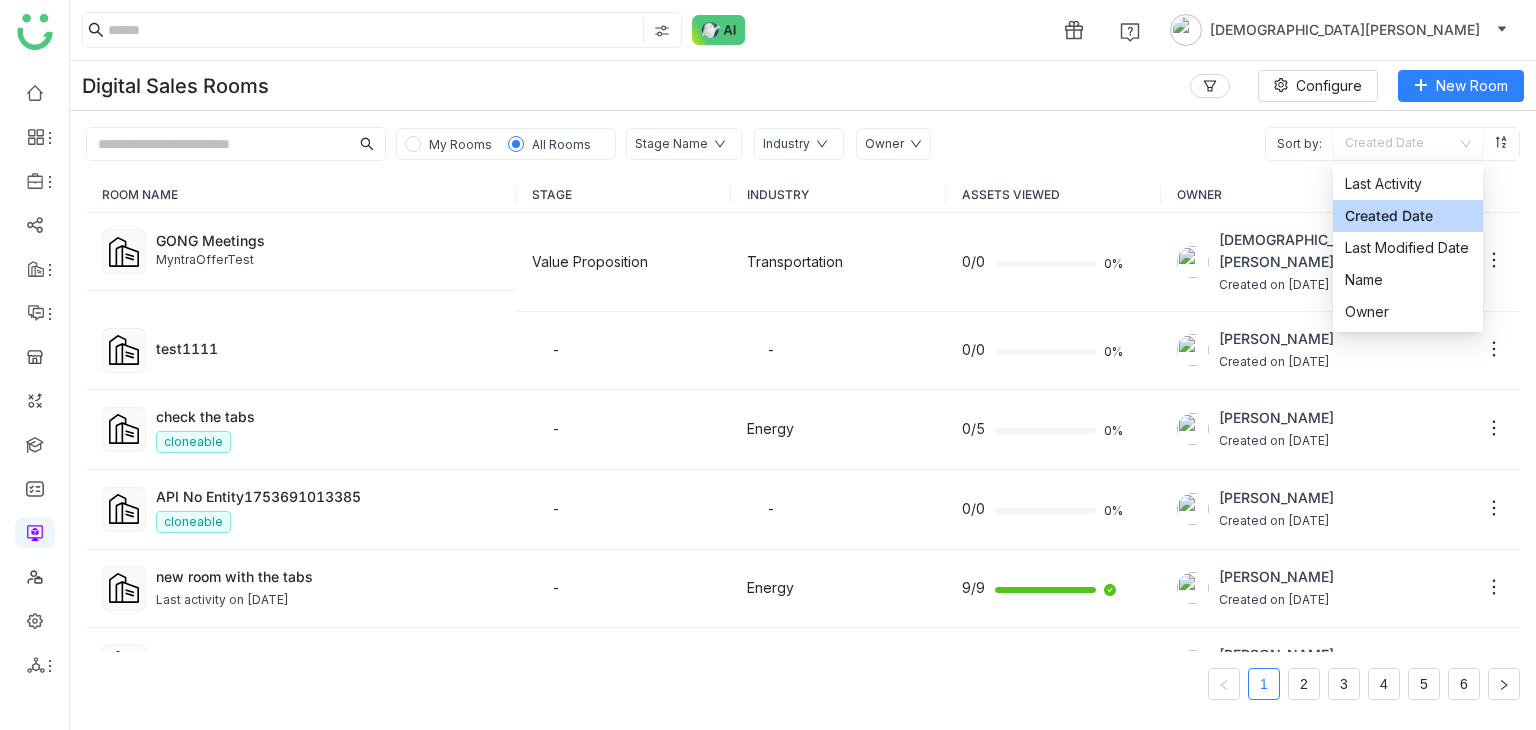 click on "My Rooms All Rooms Stage Name Industry Owner Sort by:  Created Date" 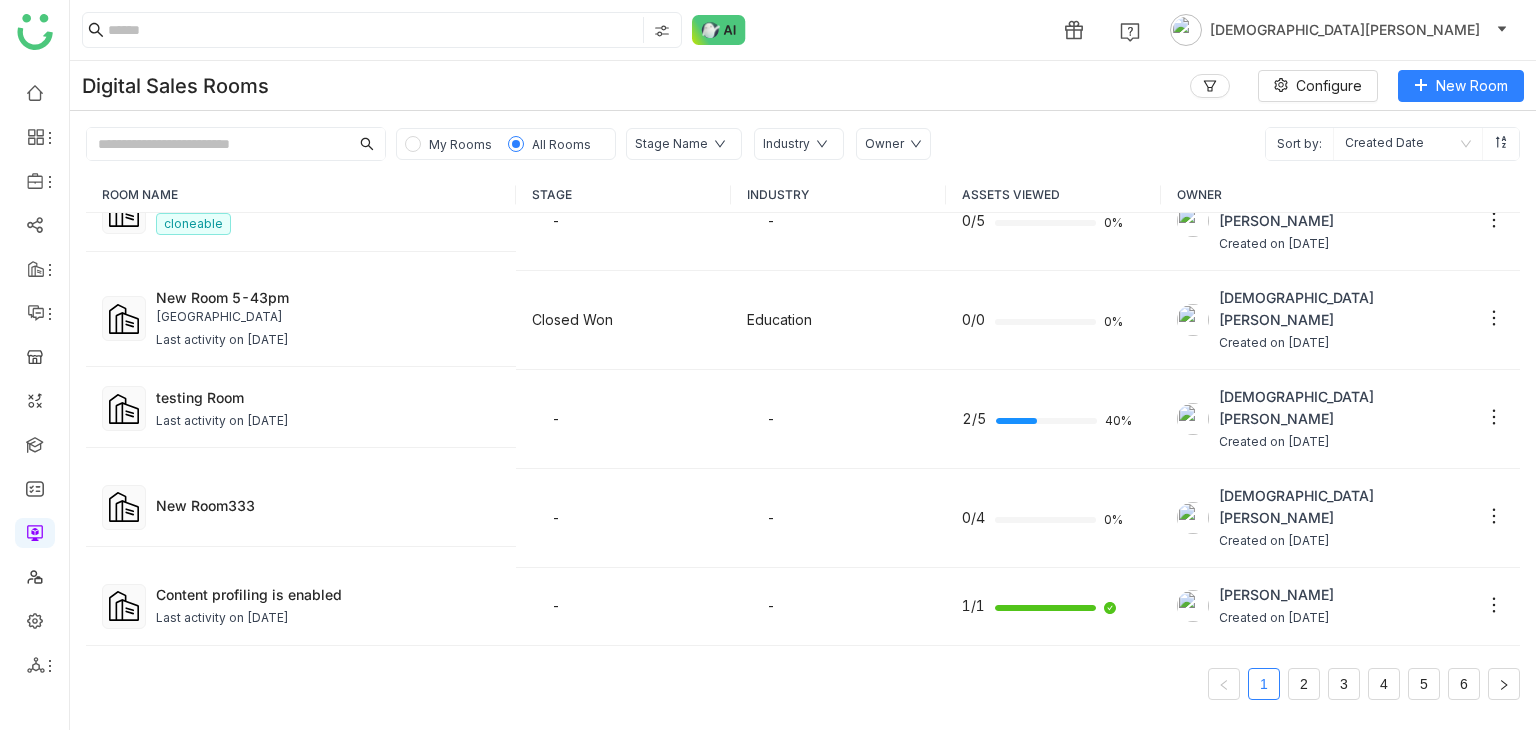 scroll, scrollTop: 1142, scrollLeft: 0, axis: vertical 